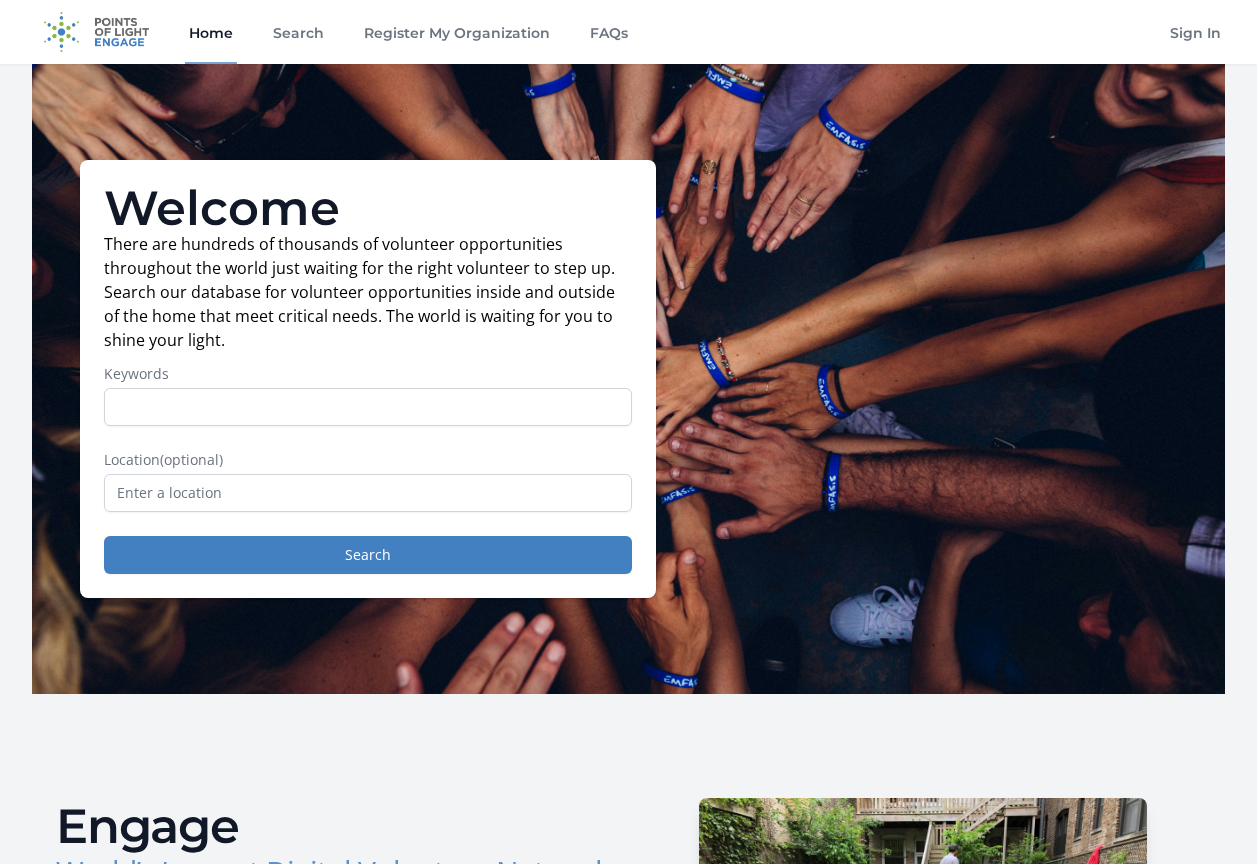scroll, scrollTop: 0, scrollLeft: 0, axis: both 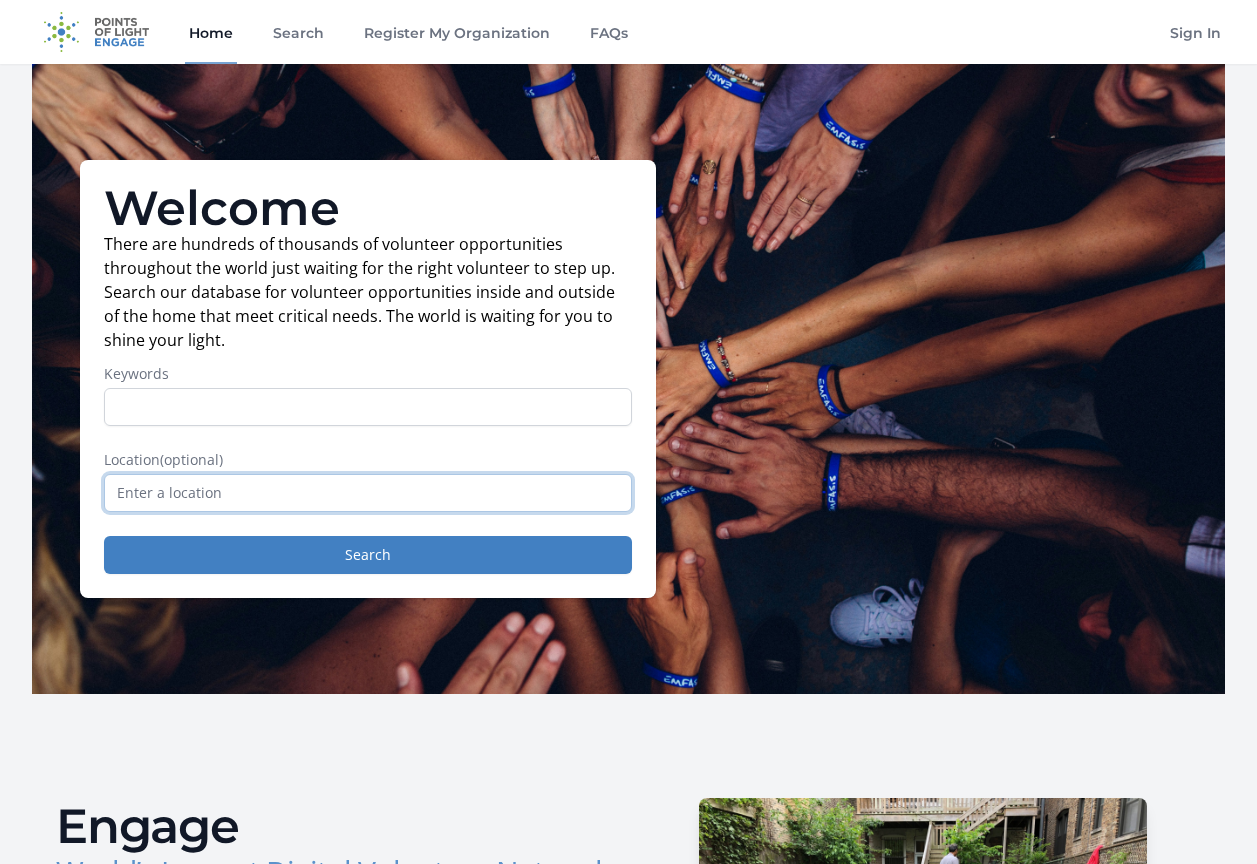 click at bounding box center [368, 493] 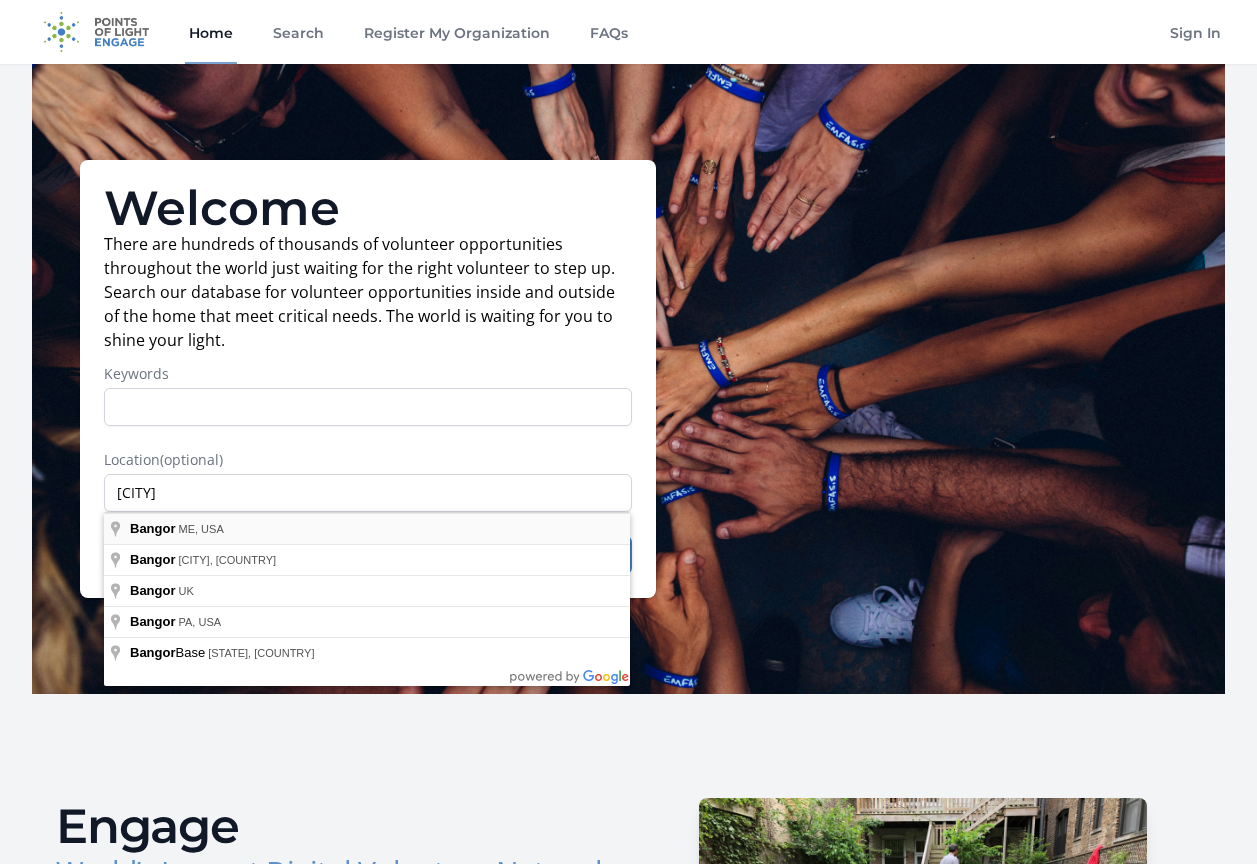 type on "[CITY], [STATE], [COUNTRY]" 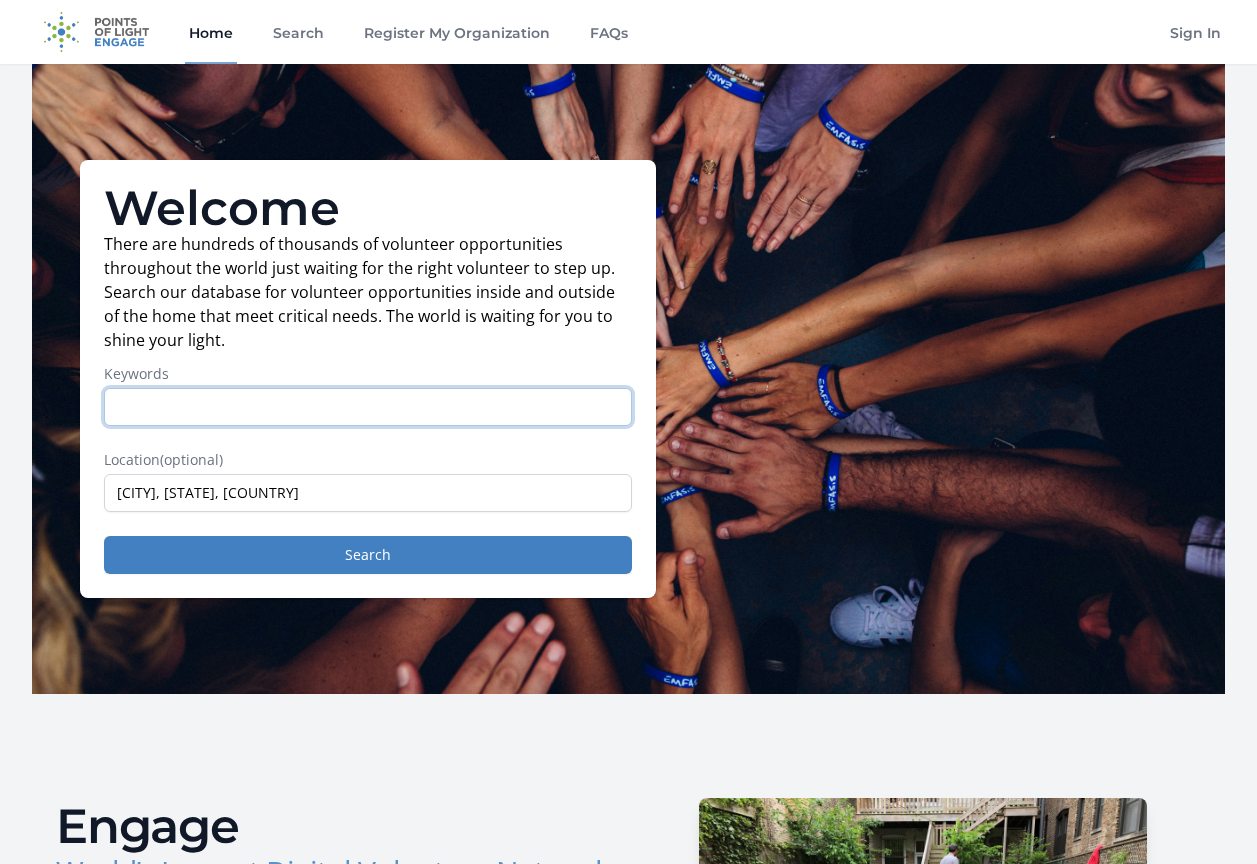 click on "Keywords" at bounding box center (368, 407) 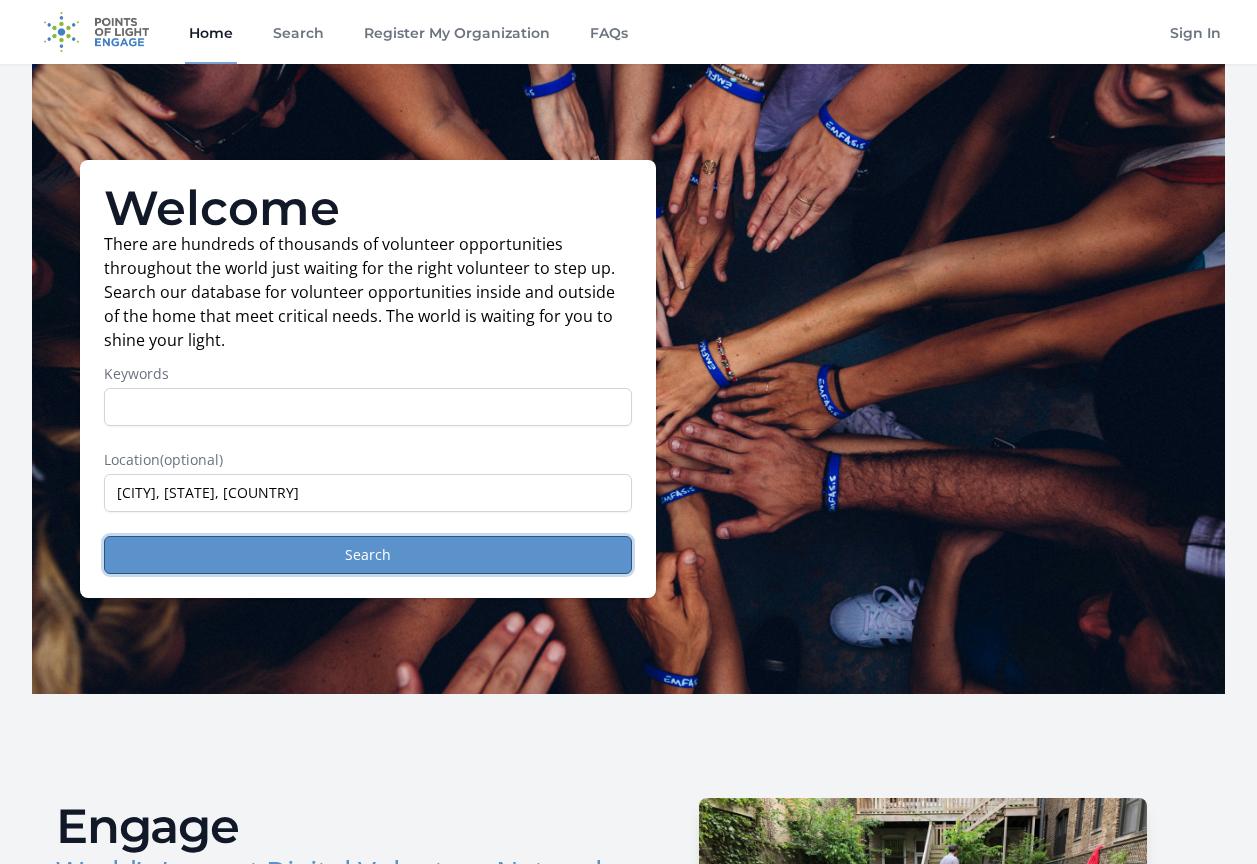 click on "Search" at bounding box center (368, 555) 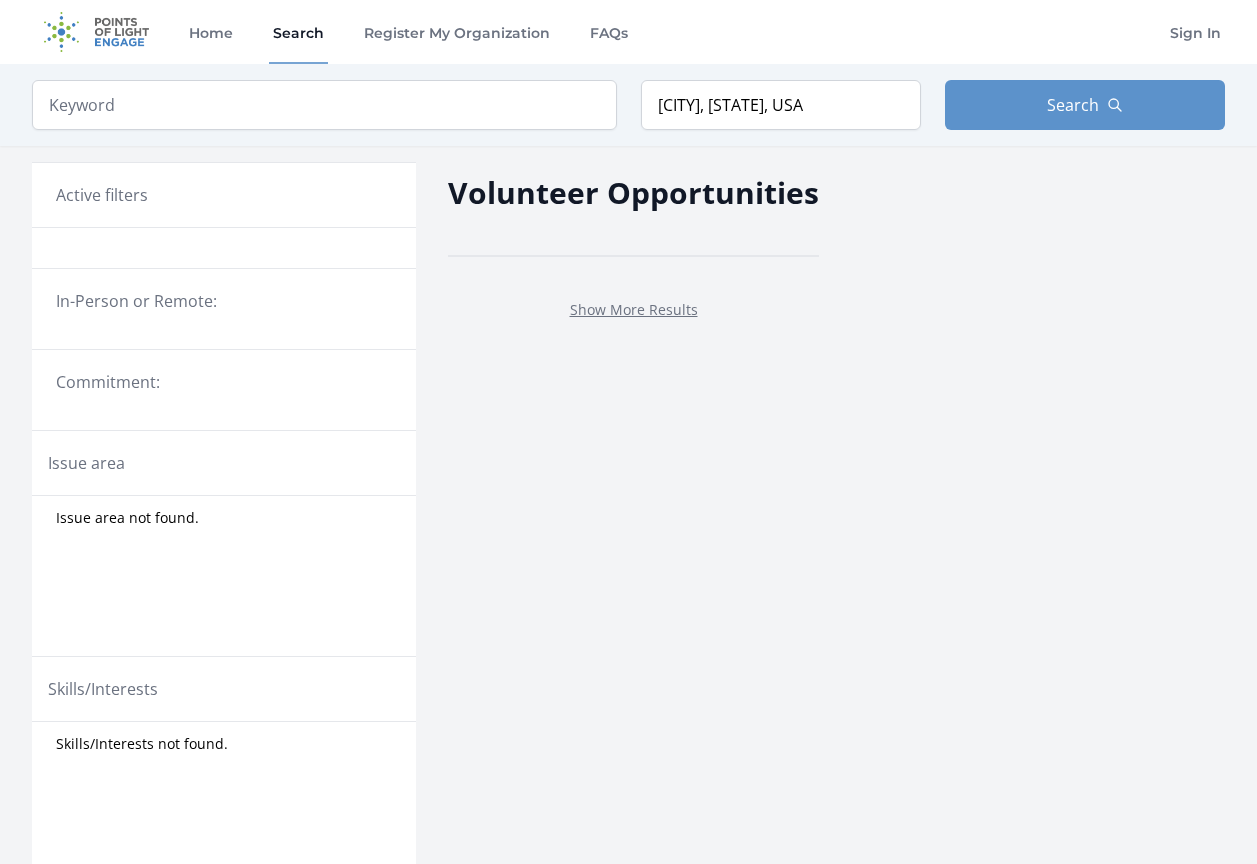 scroll, scrollTop: 0, scrollLeft: 0, axis: both 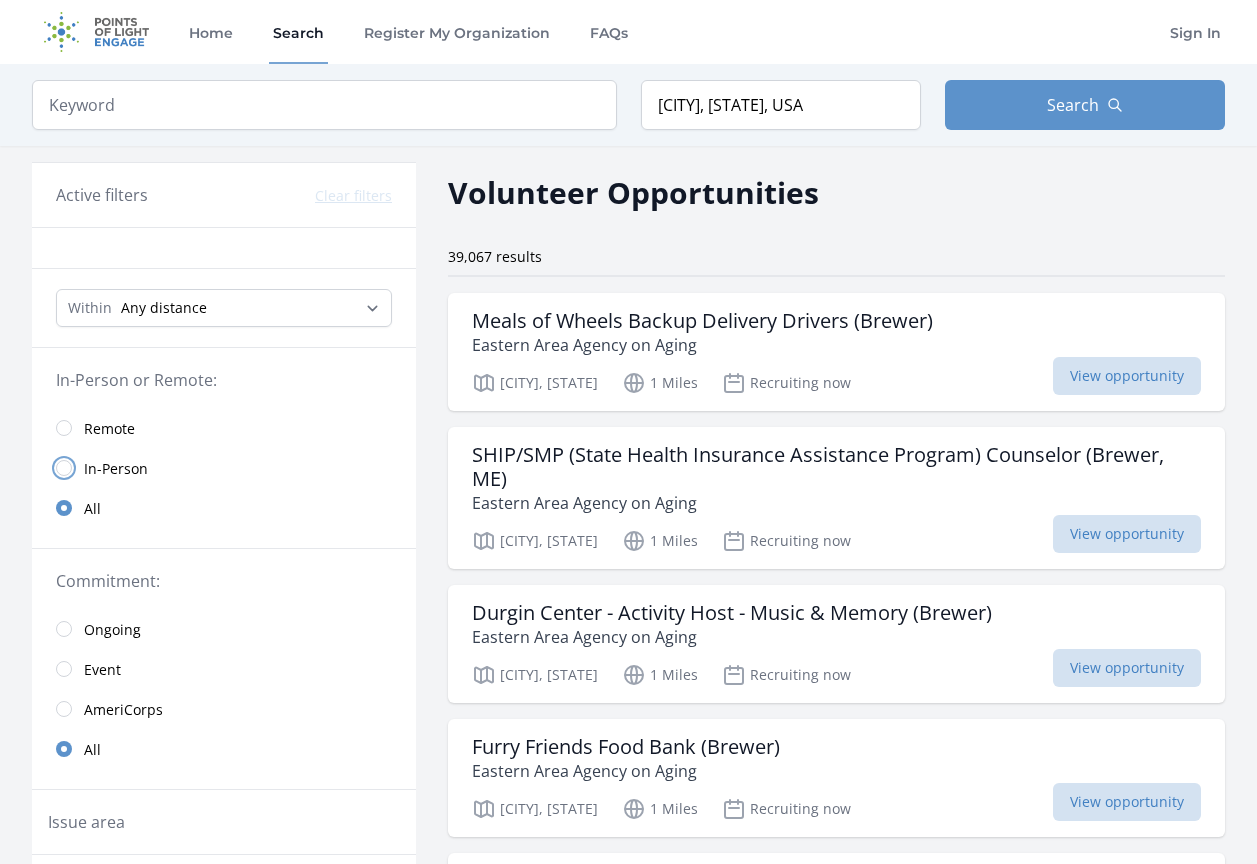 click at bounding box center [64, 468] 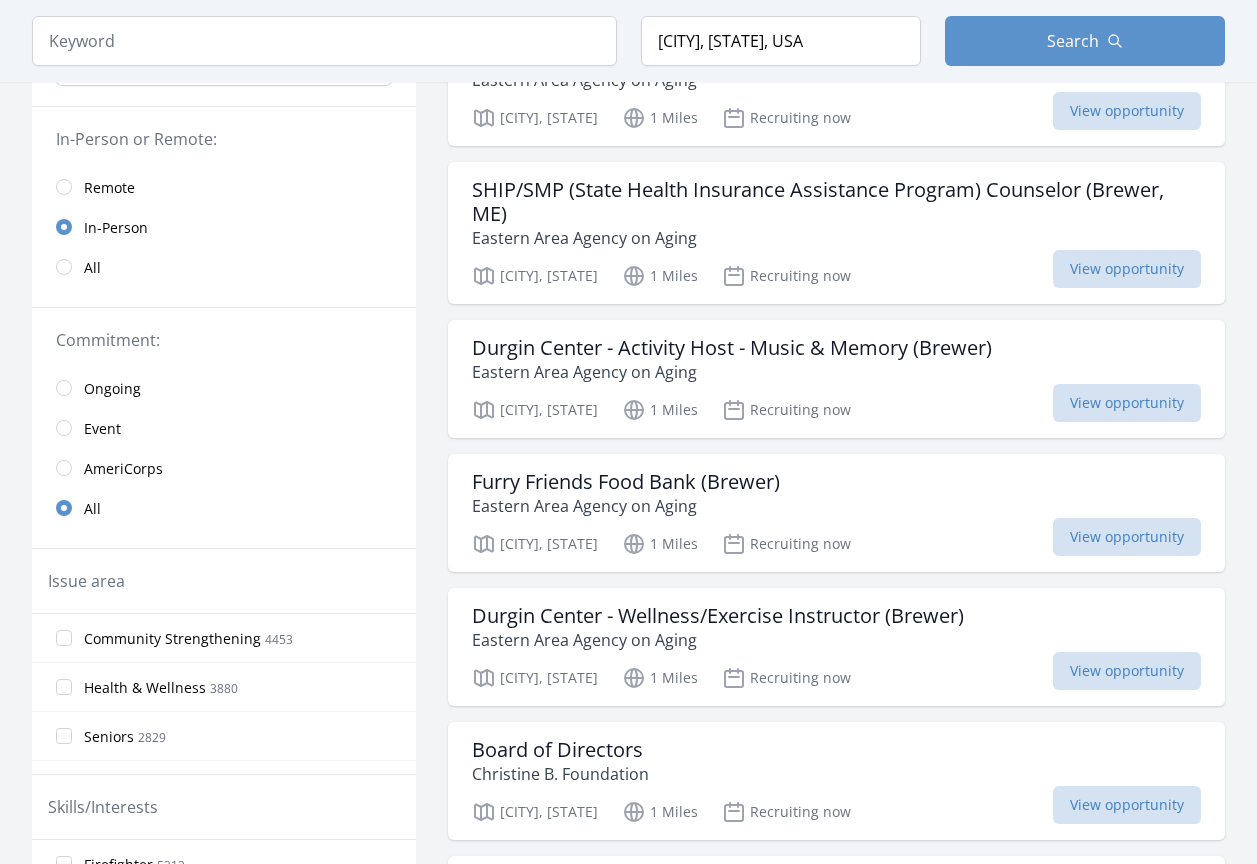 scroll, scrollTop: 300, scrollLeft: 0, axis: vertical 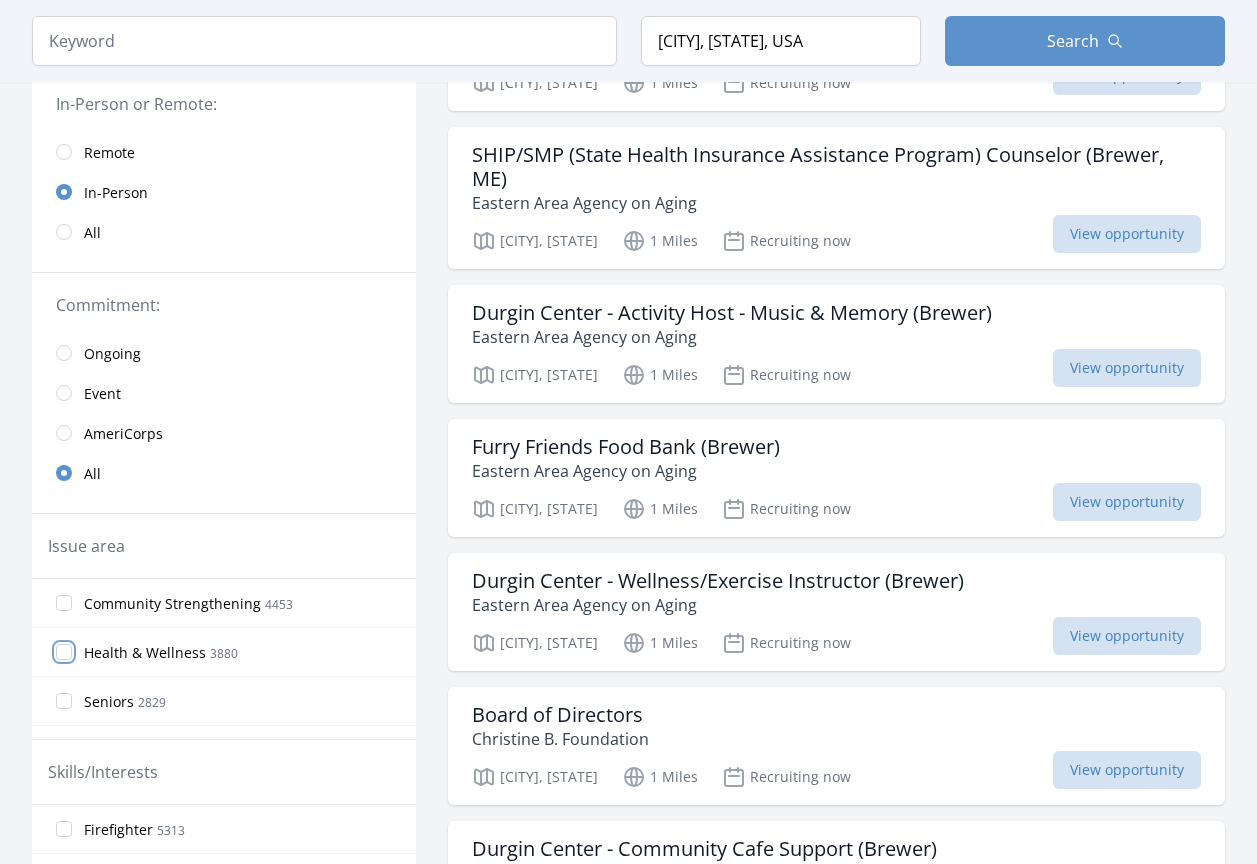 click on "Health & Wellness   3880" at bounding box center (64, 652) 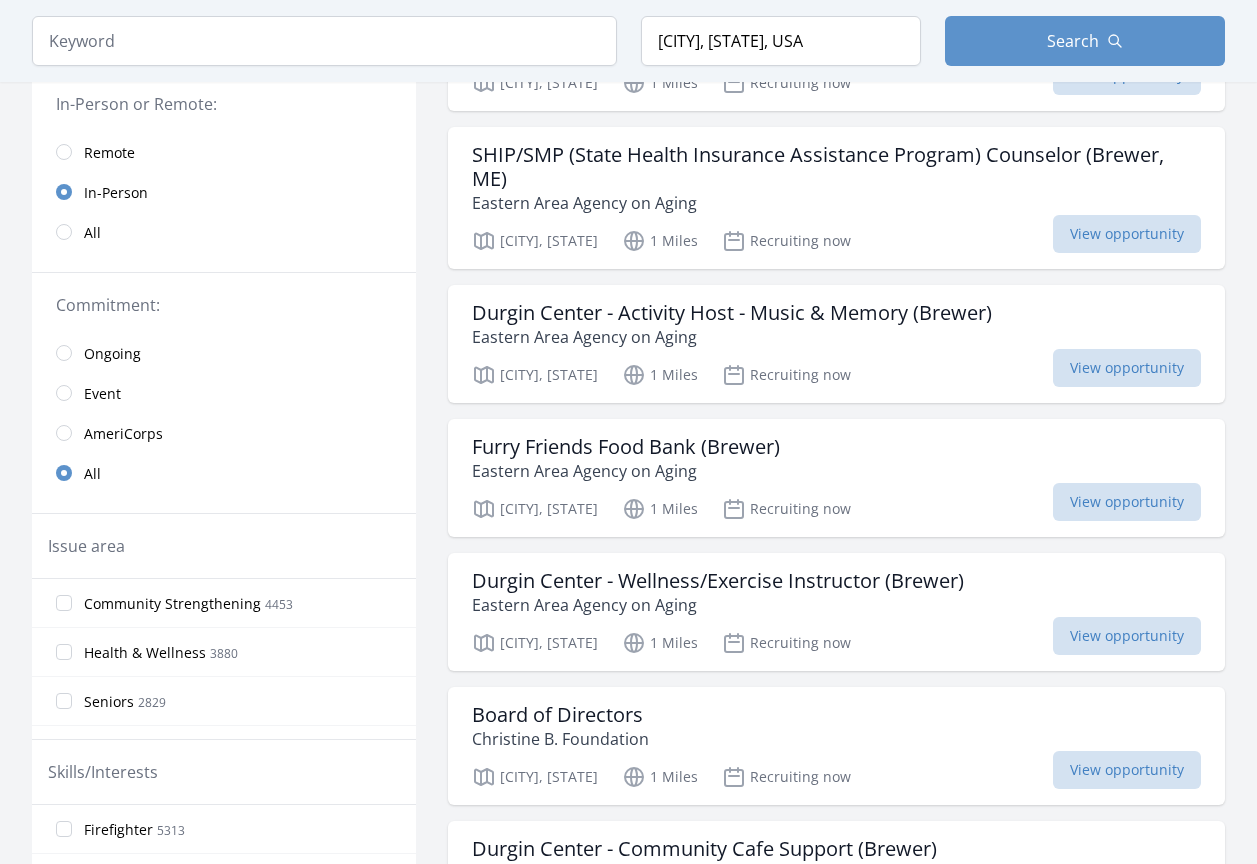 click on "Seniors   2829" at bounding box center [224, 701] 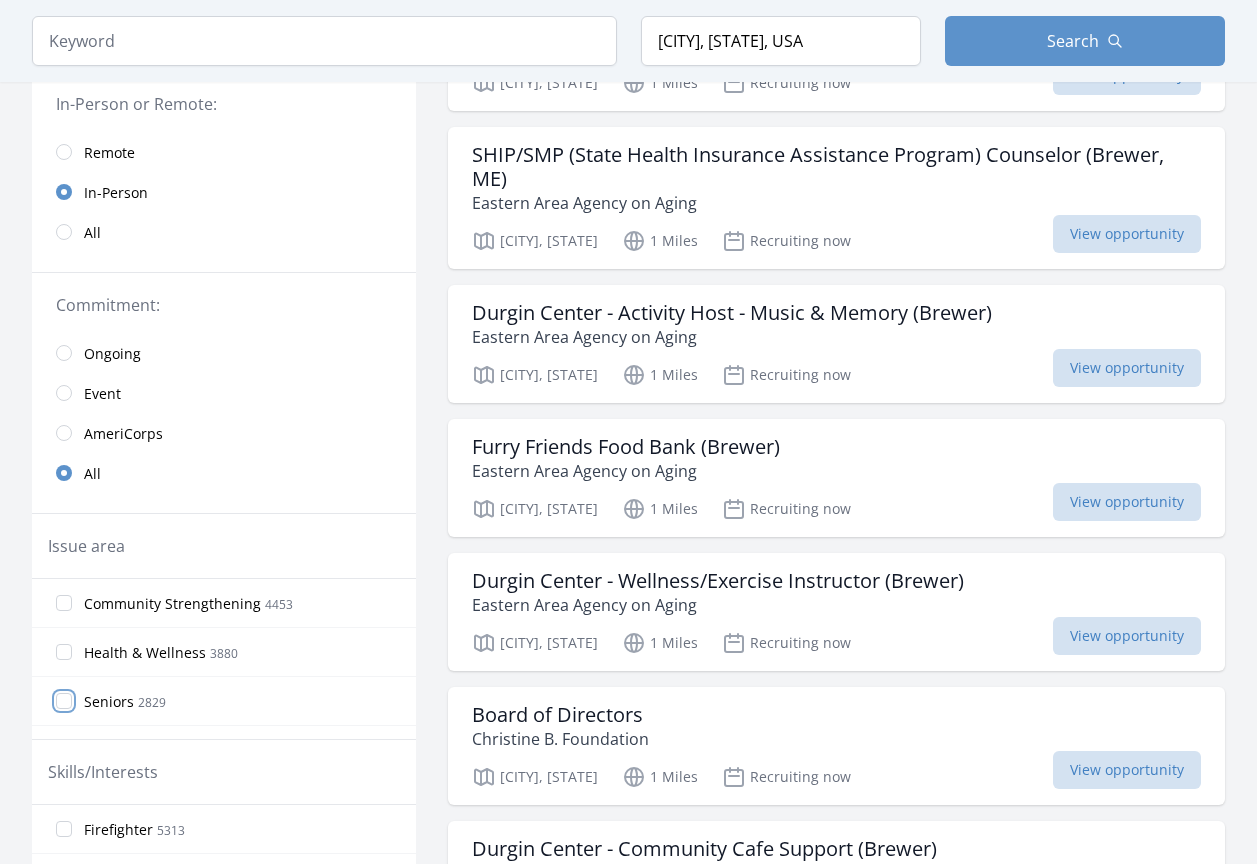 click on "Seniors   2829" at bounding box center [64, 701] 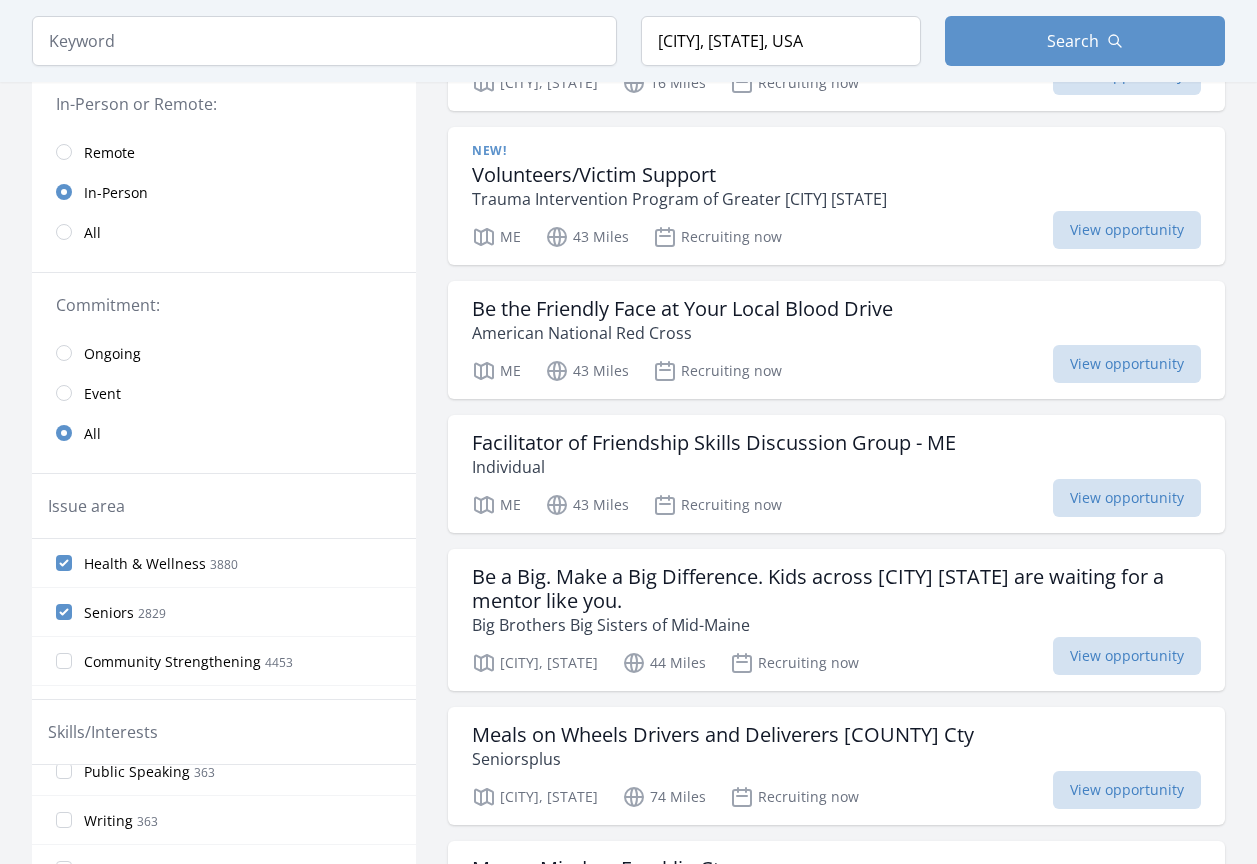 scroll, scrollTop: 200, scrollLeft: 0, axis: vertical 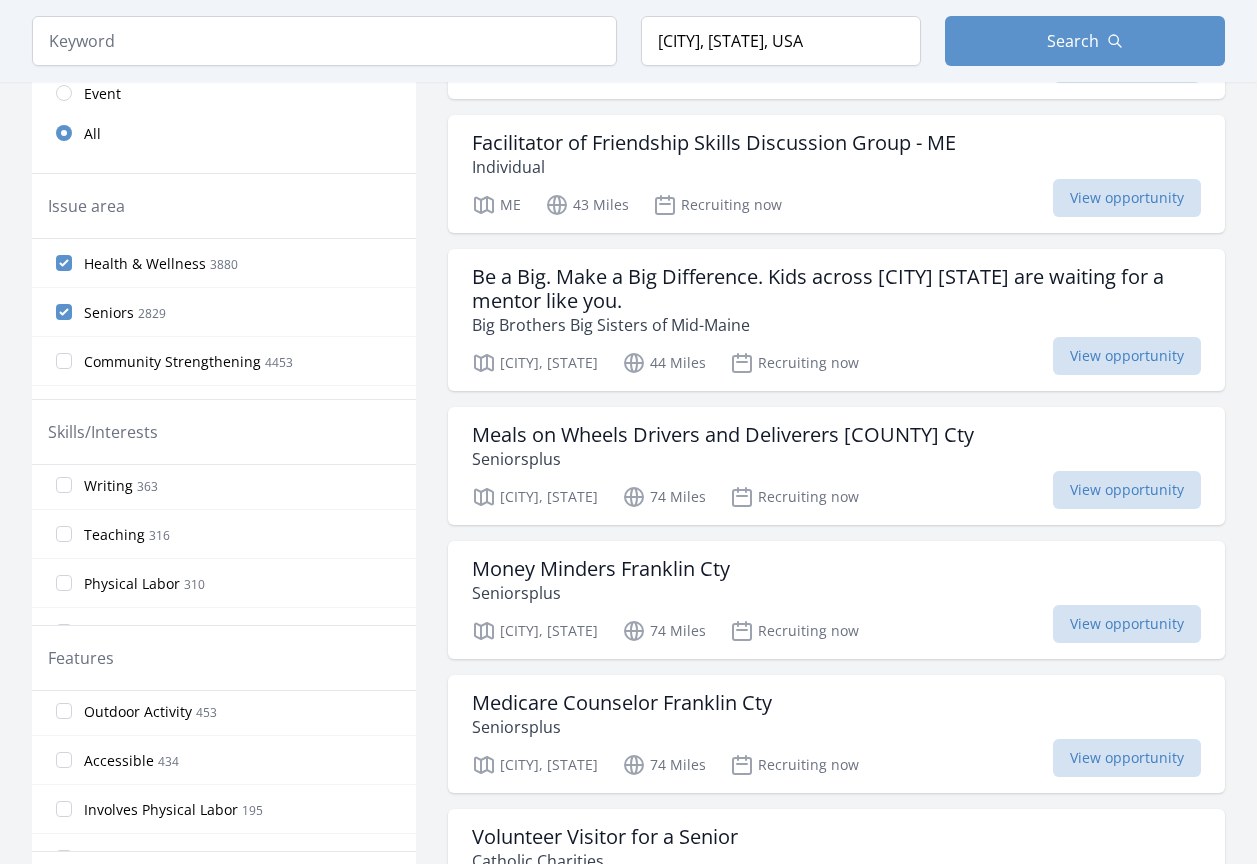 click on "Outdoor Activity   453" at bounding box center (224, 711) 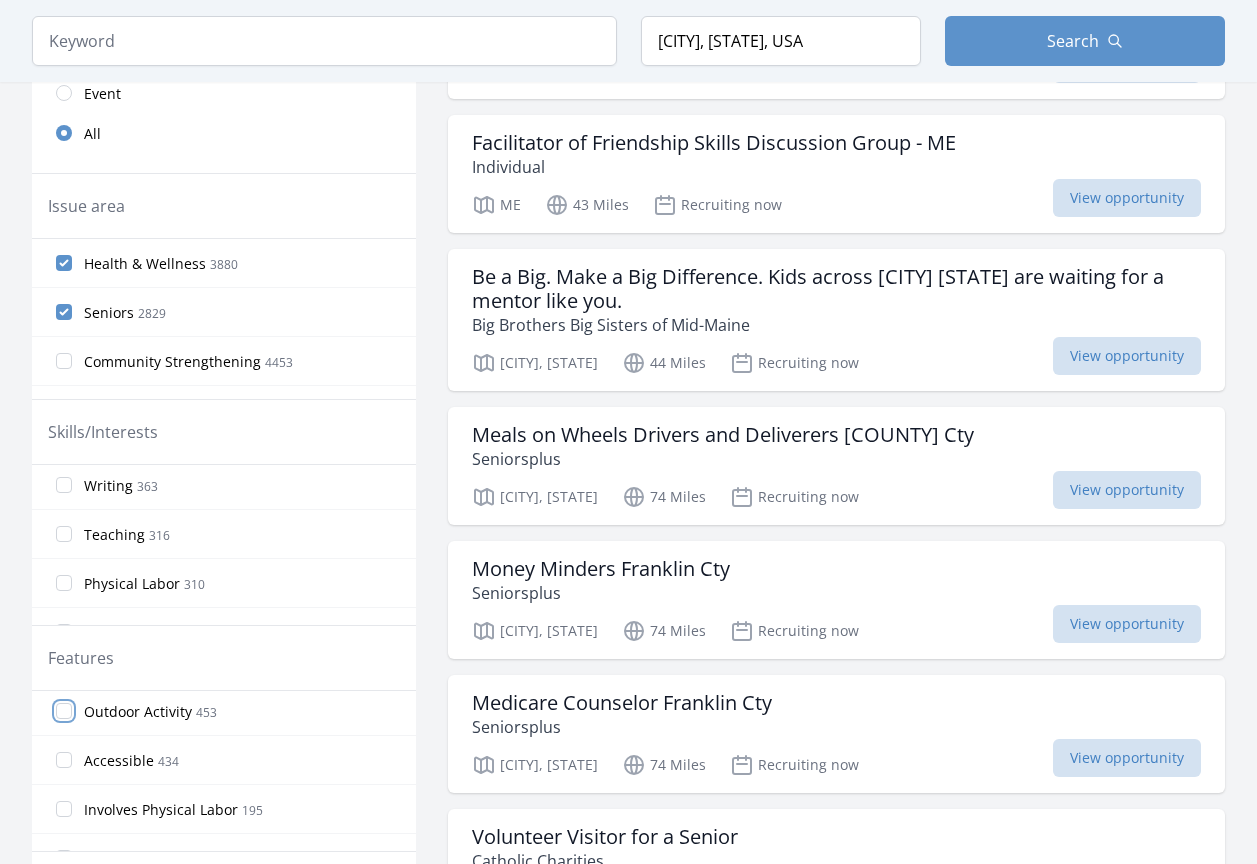 click on "Outdoor Activity   453" at bounding box center [64, 711] 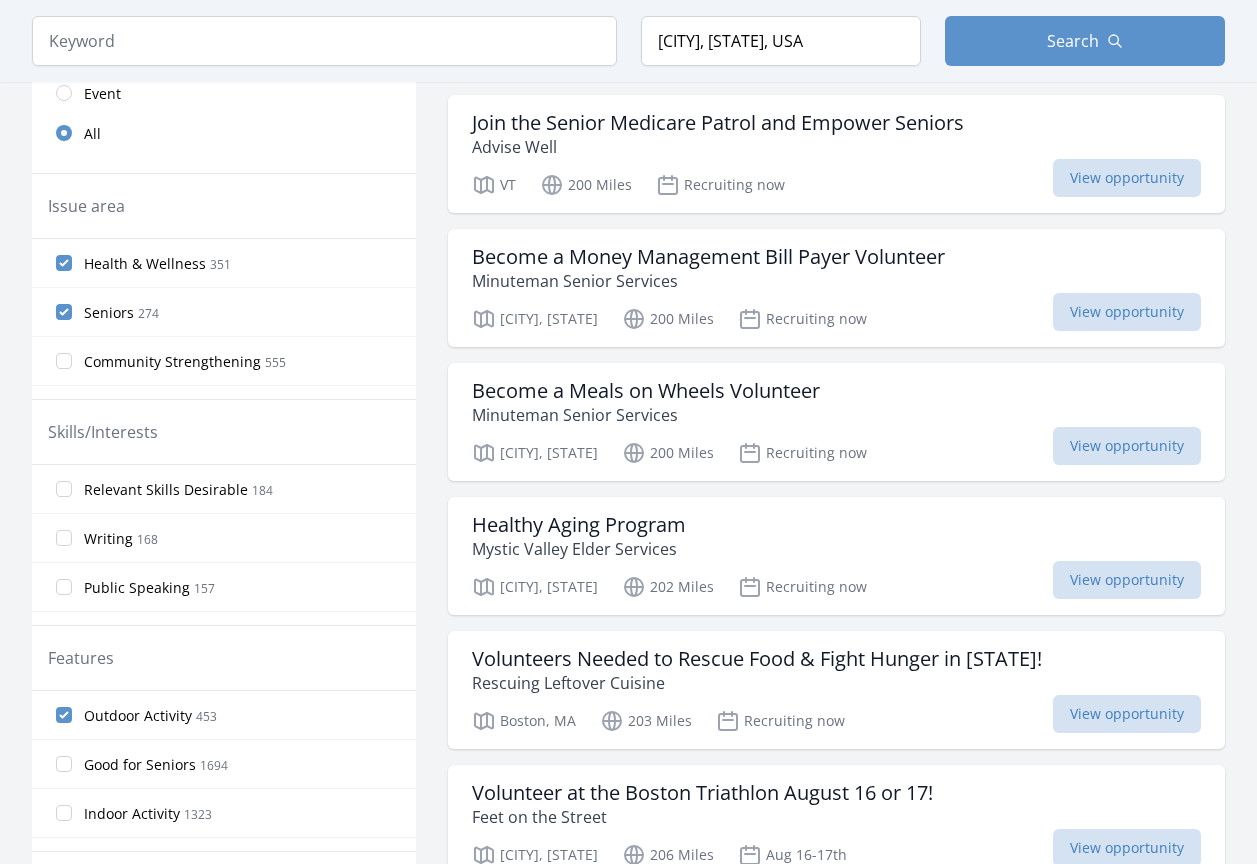 scroll, scrollTop: 100, scrollLeft: 0, axis: vertical 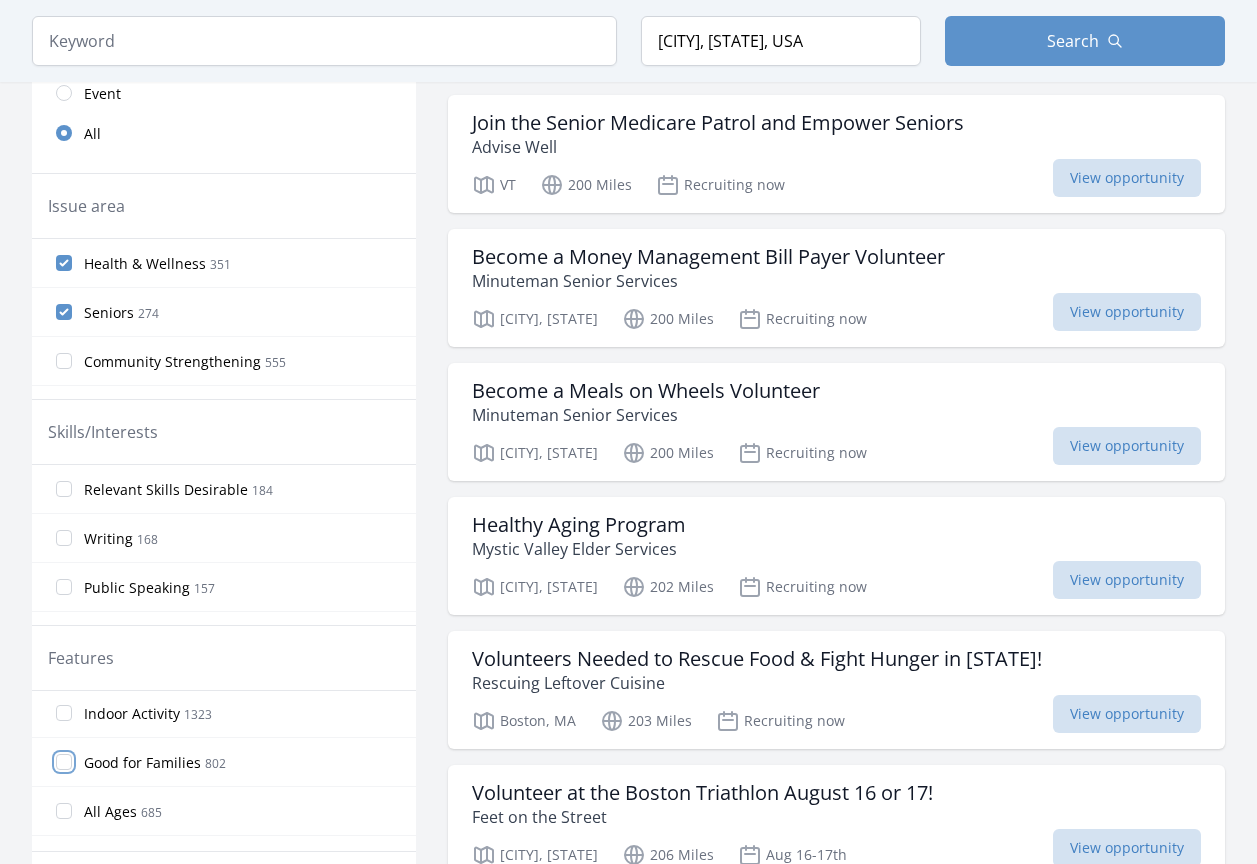 click on "Good for Families   802" at bounding box center (64, 762) 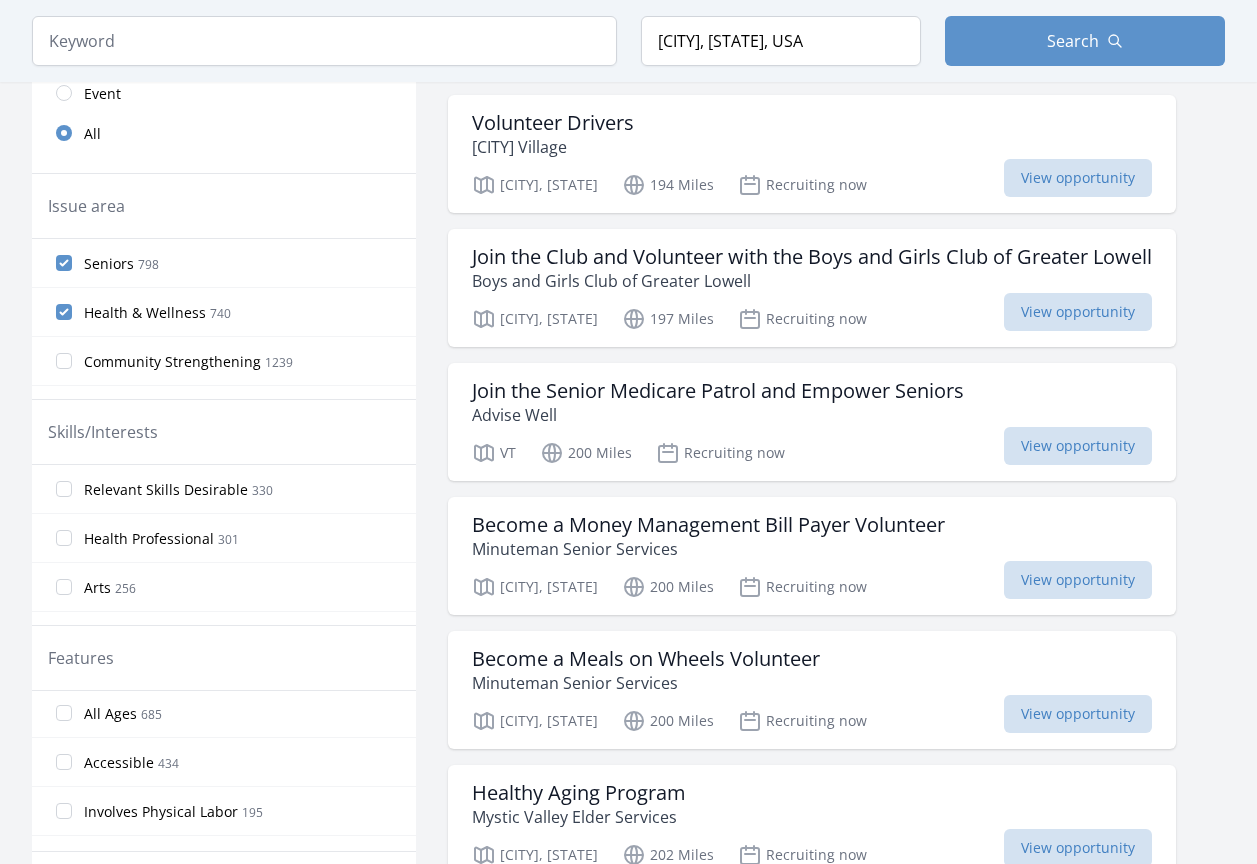 scroll, scrollTop: 200, scrollLeft: 0, axis: vertical 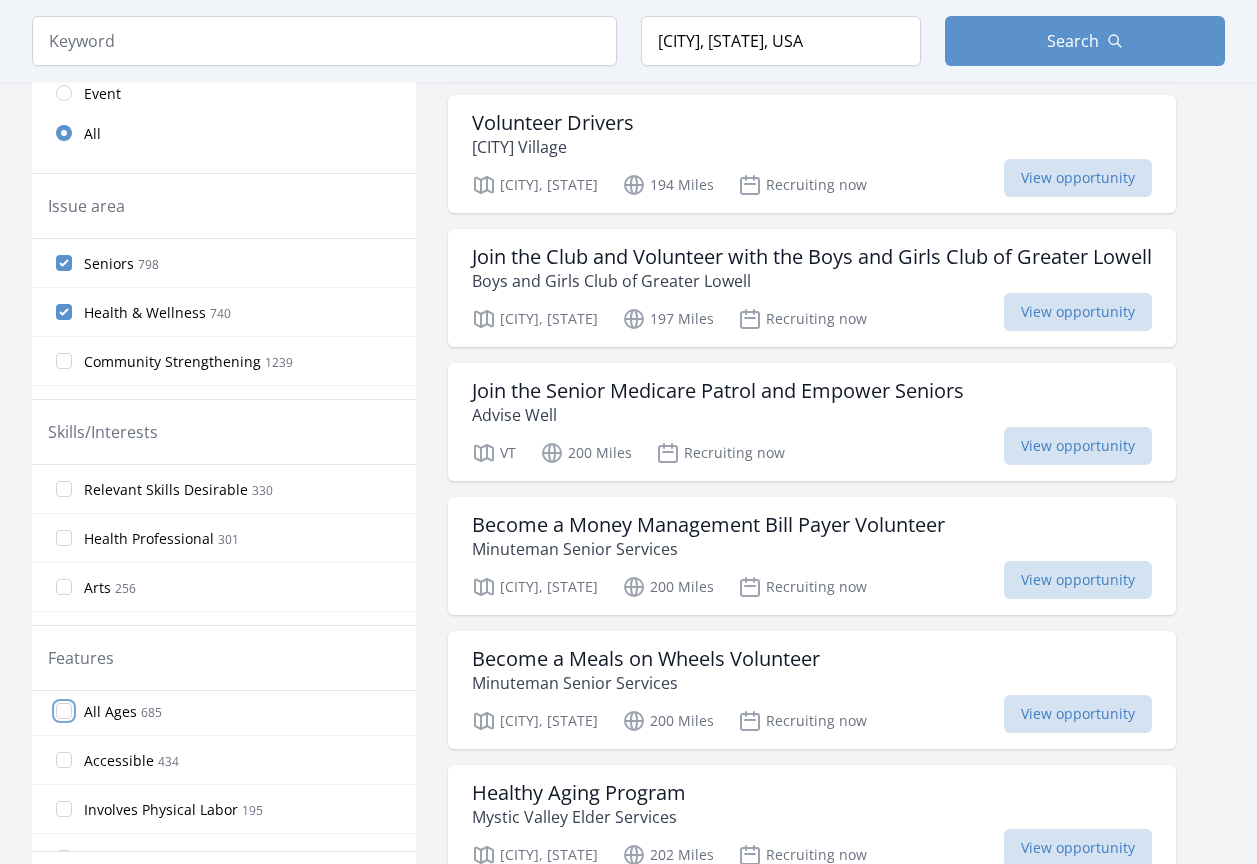 click on "All Ages   685" at bounding box center (64, 711) 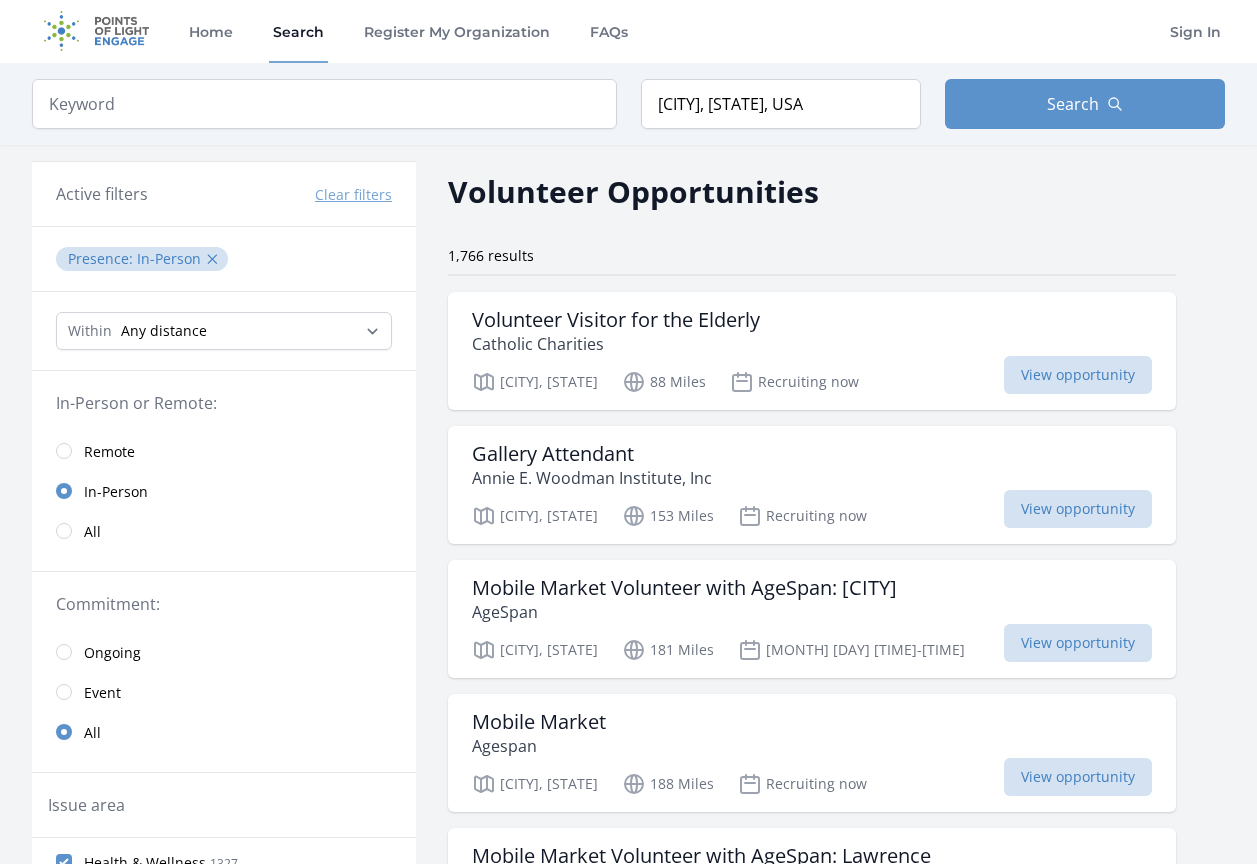 scroll, scrollTop: 0, scrollLeft: 0, axis: both 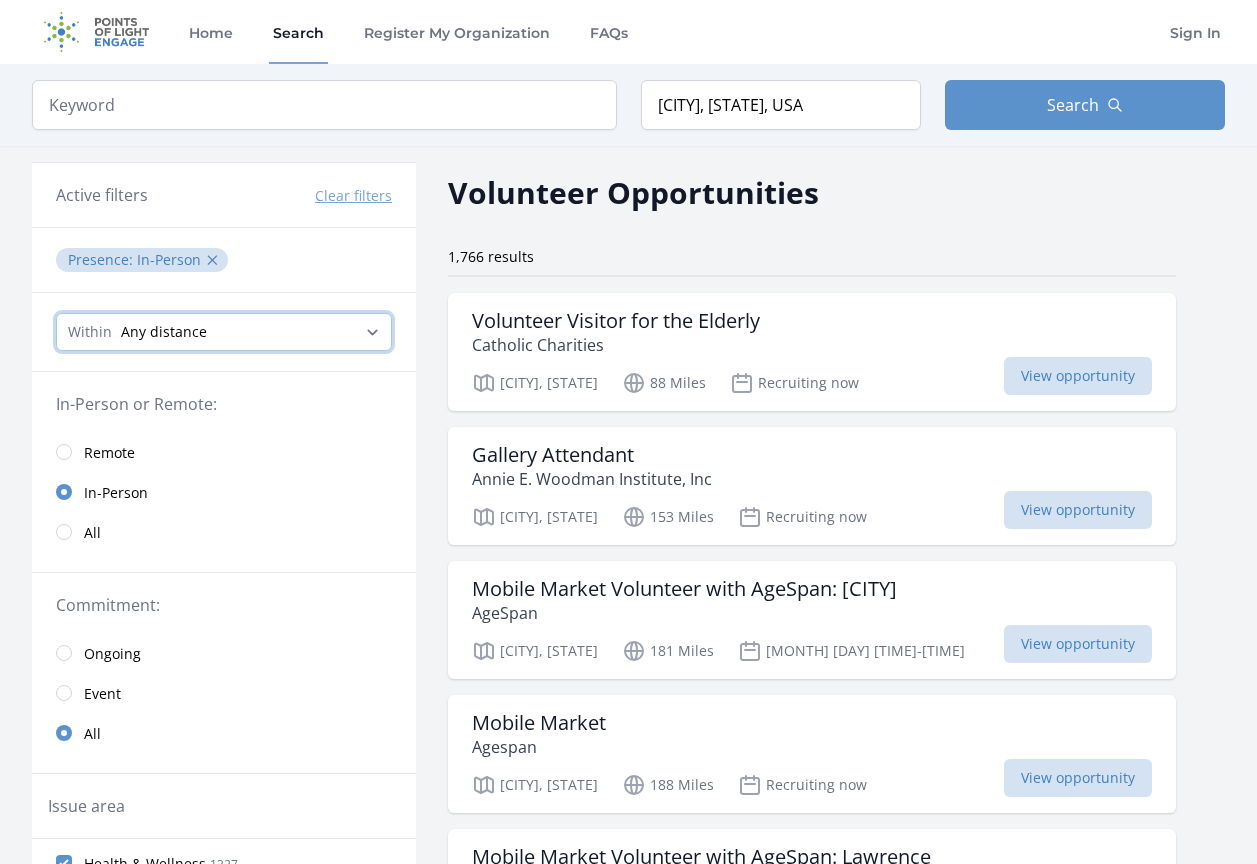 click on "Any distance , 5 Miles , 20 Miles , 50 Miles , 100 Miles" at bounding box center (224, 332) 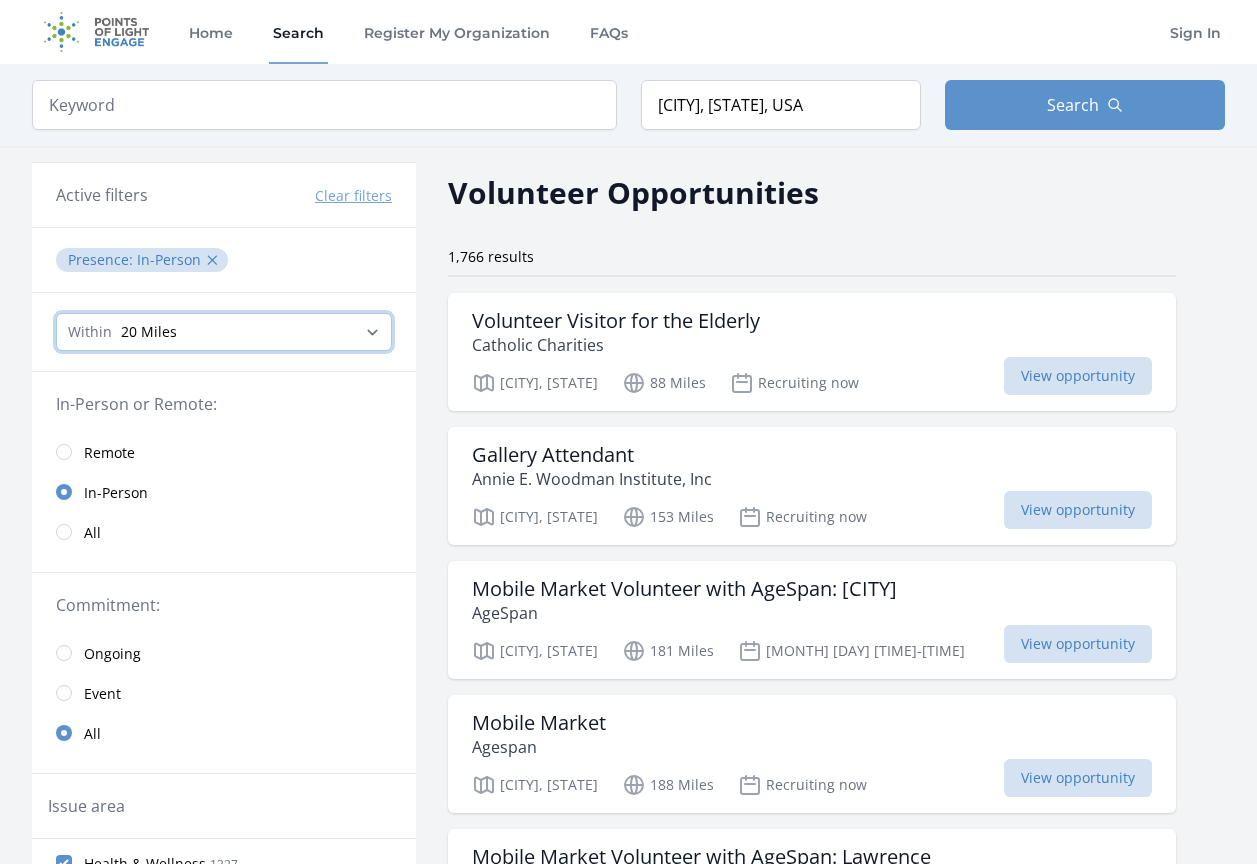 click on "Any distance , 5 Miles , 20 Miles , 50 Miles , 100 Miles" at bounding box center (224, 332) 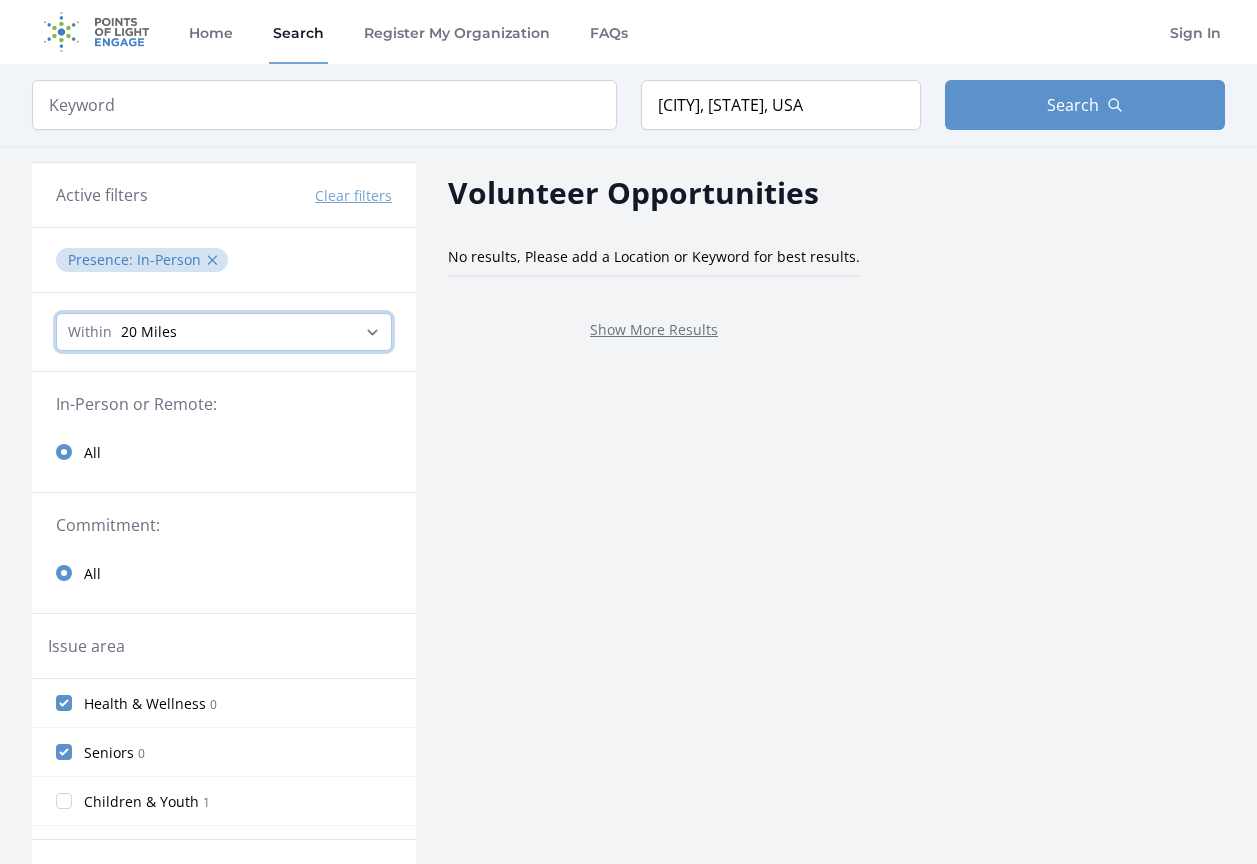 drag, startPoint x: 224, startPoint y: 335, endPoint x: 215, endPoint y: 352, distance: 19.235384 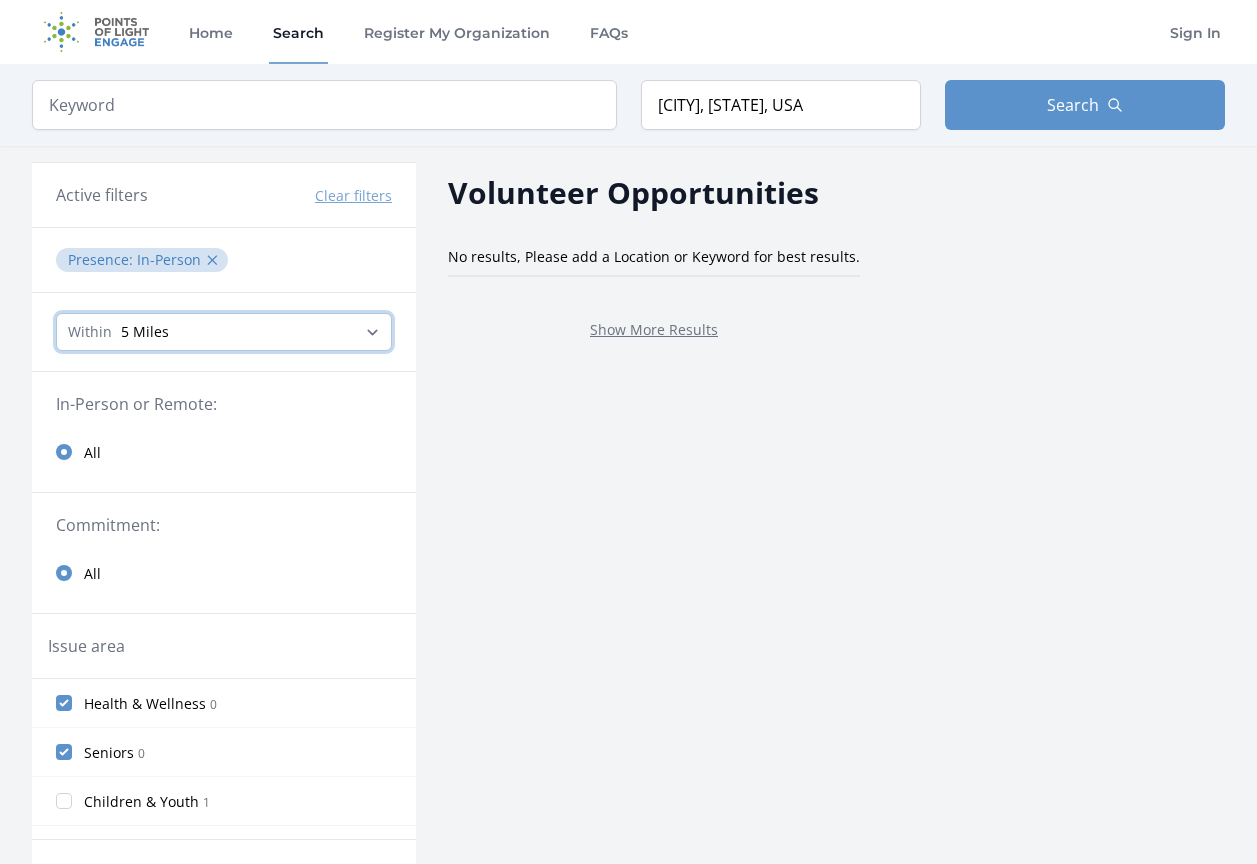 click on "Any distance , 5 Miles , 20 Miles , 50 Miles , 100 Miles" at bounding box center (224, 332) 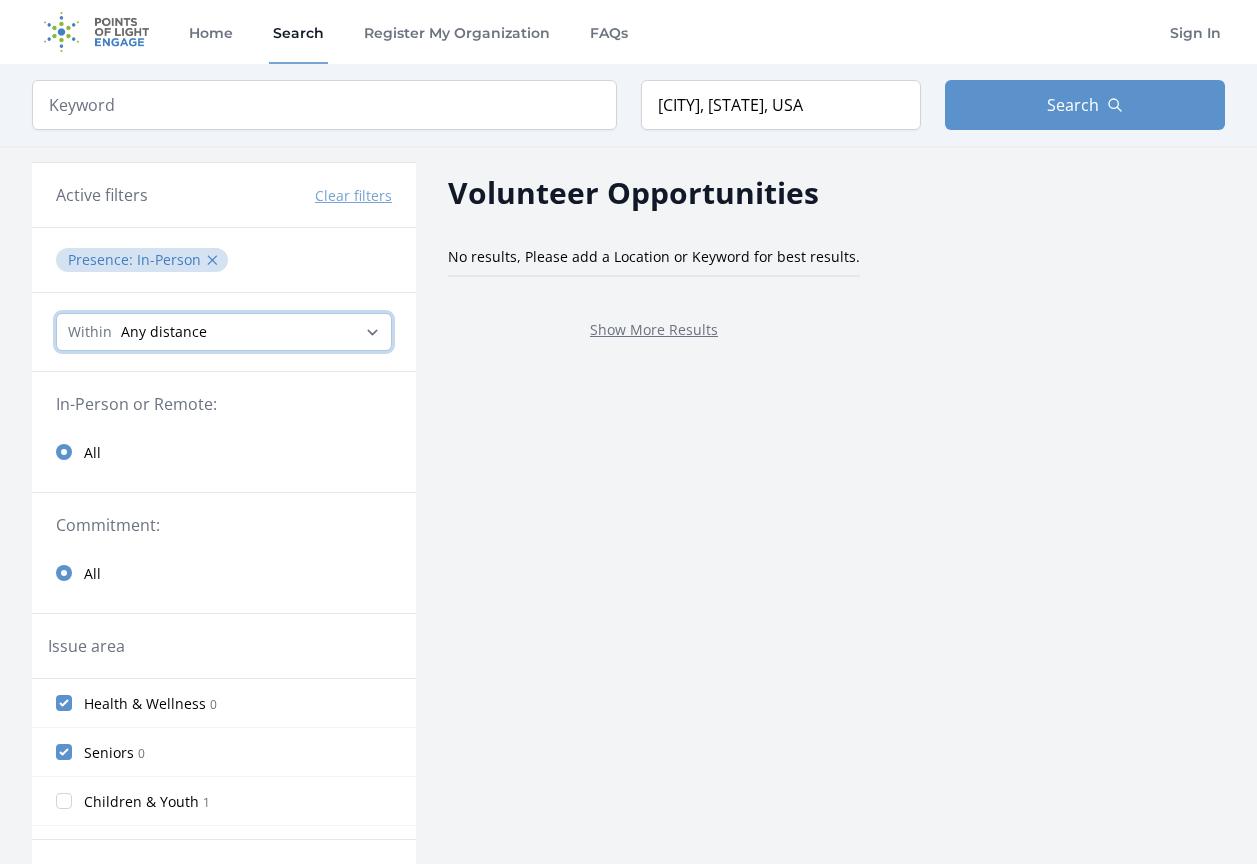 click on "Any distance , 5 Miles , 20 Miles , 50 Miles , 100 Miles" at bounding box center [224, 332] 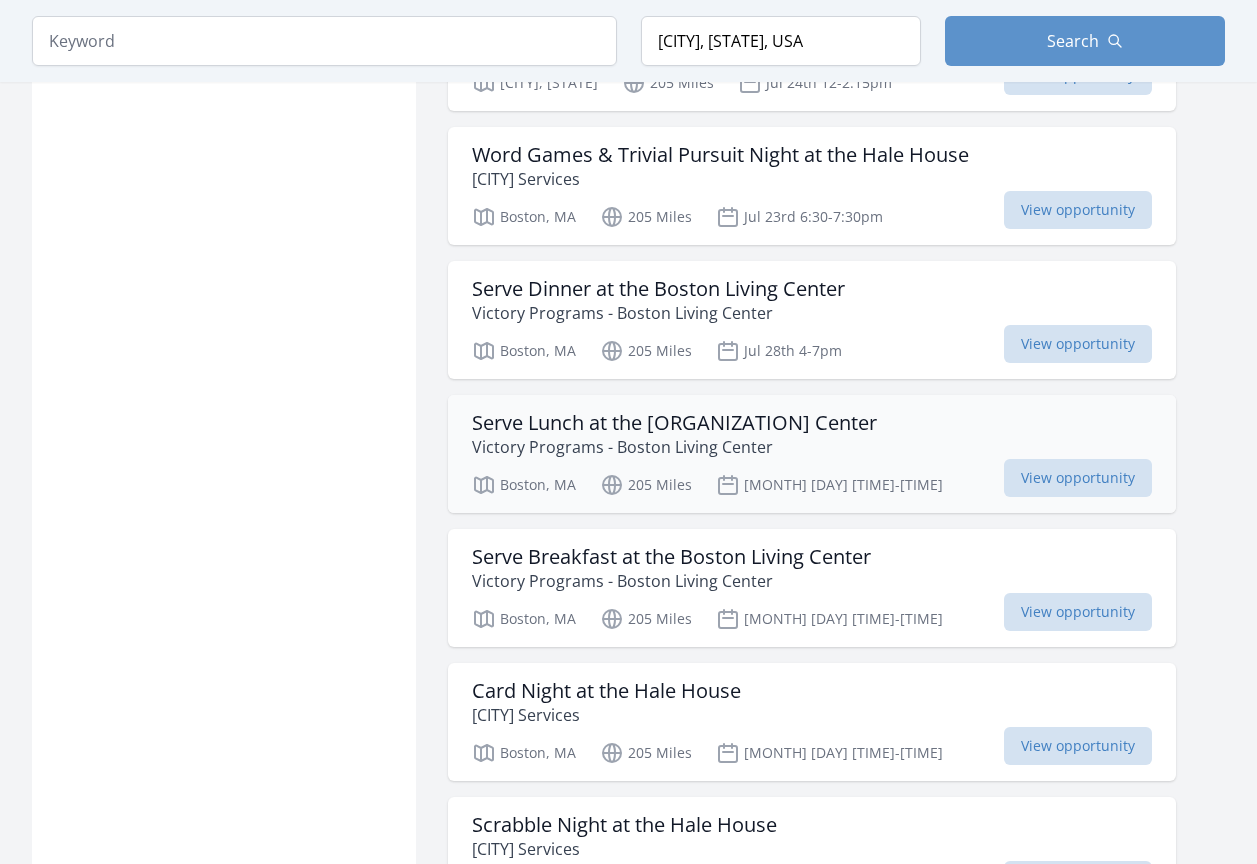 scroll, scrollTop: 2100, scrollLeft: 0, axis: vertical 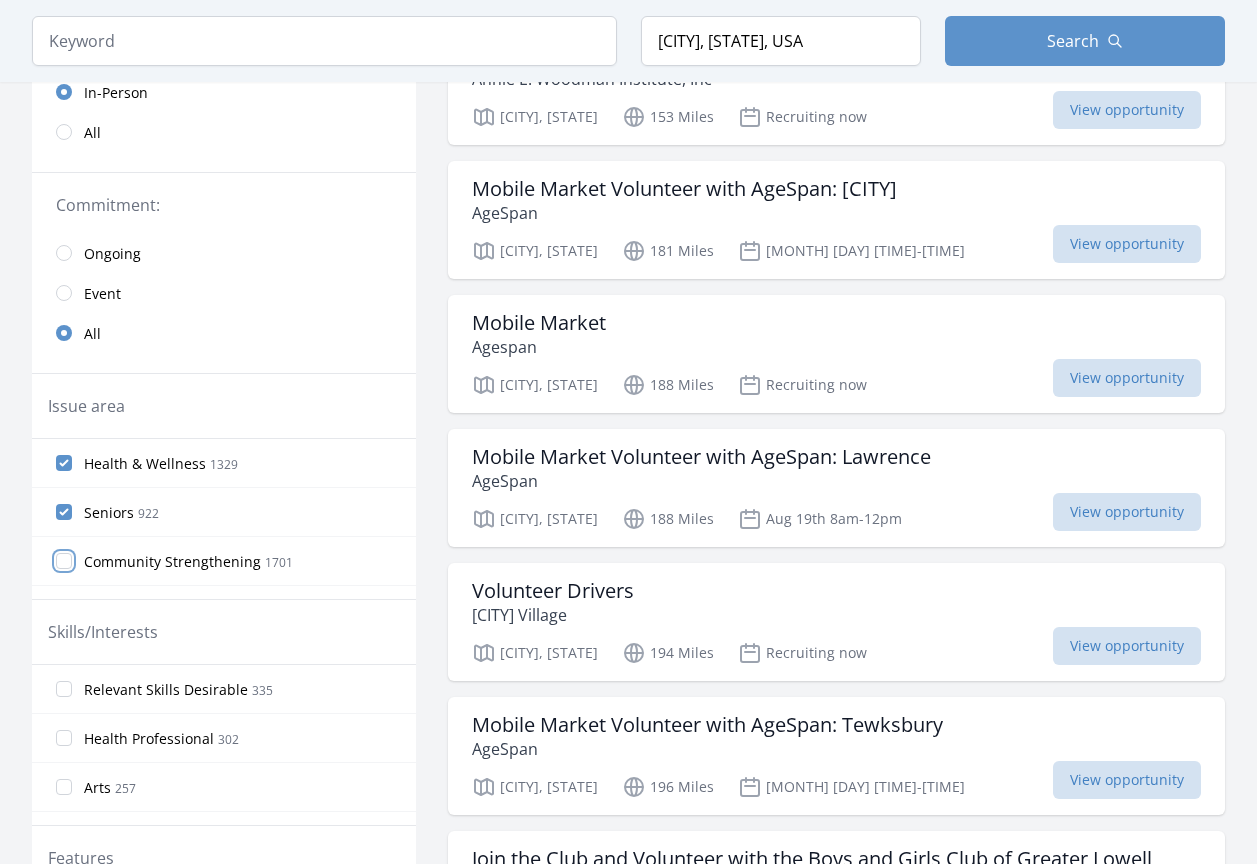 click on "Community Strengthening   1701" at bounding box center [64, 561] 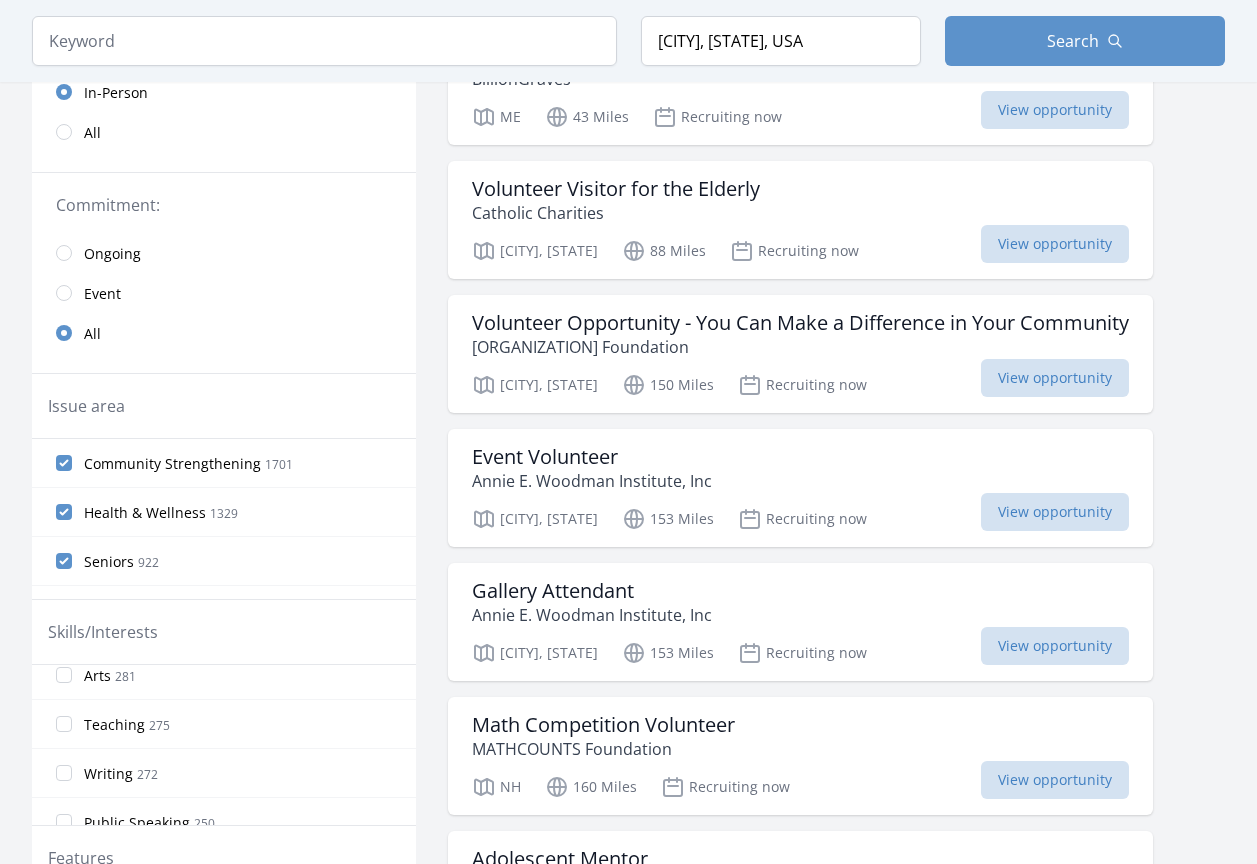 scroll, scrollTop: 0, scrollLeft: 0, axis: both 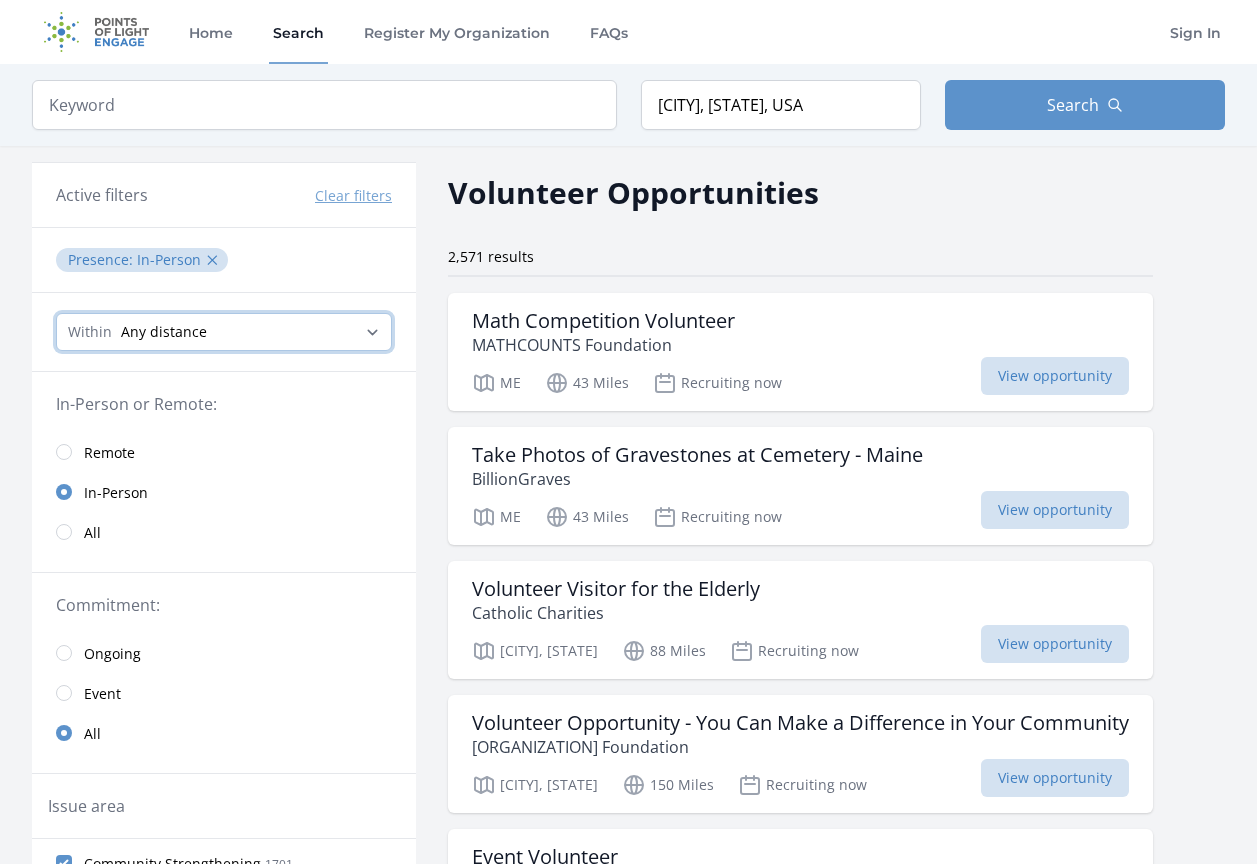 click on "Any distance , 5 Miles , 20 Miles , 50 Miles , 100 Miles" at bounding box center (224, 332) 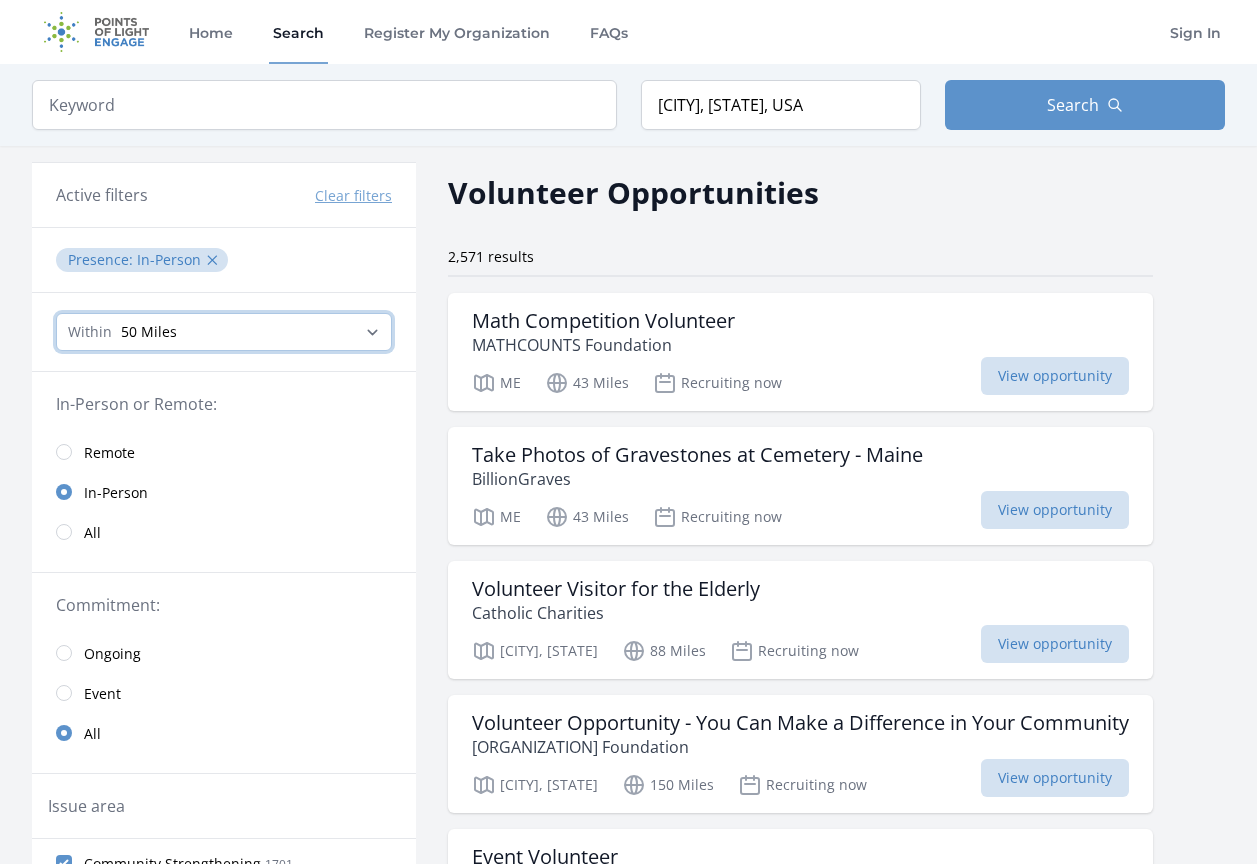 click on "Any distance , 5 Miles , 20 Miles , 50 Miles , 100 Miles" at bounding box center (224, 332) 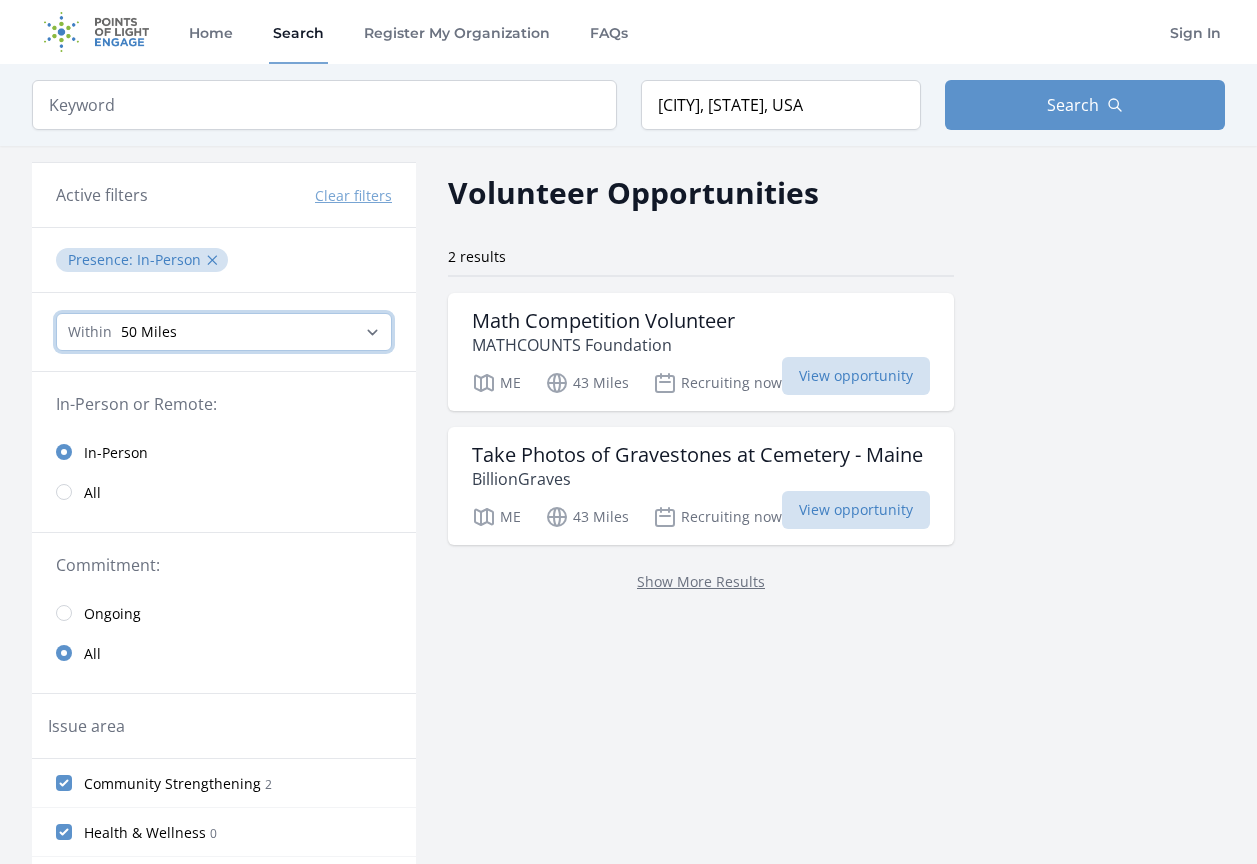 click on "Any distance , 5 Miles , 20 Miles , 50 Miles , 100 Miles" at bounding box center (224, 332) 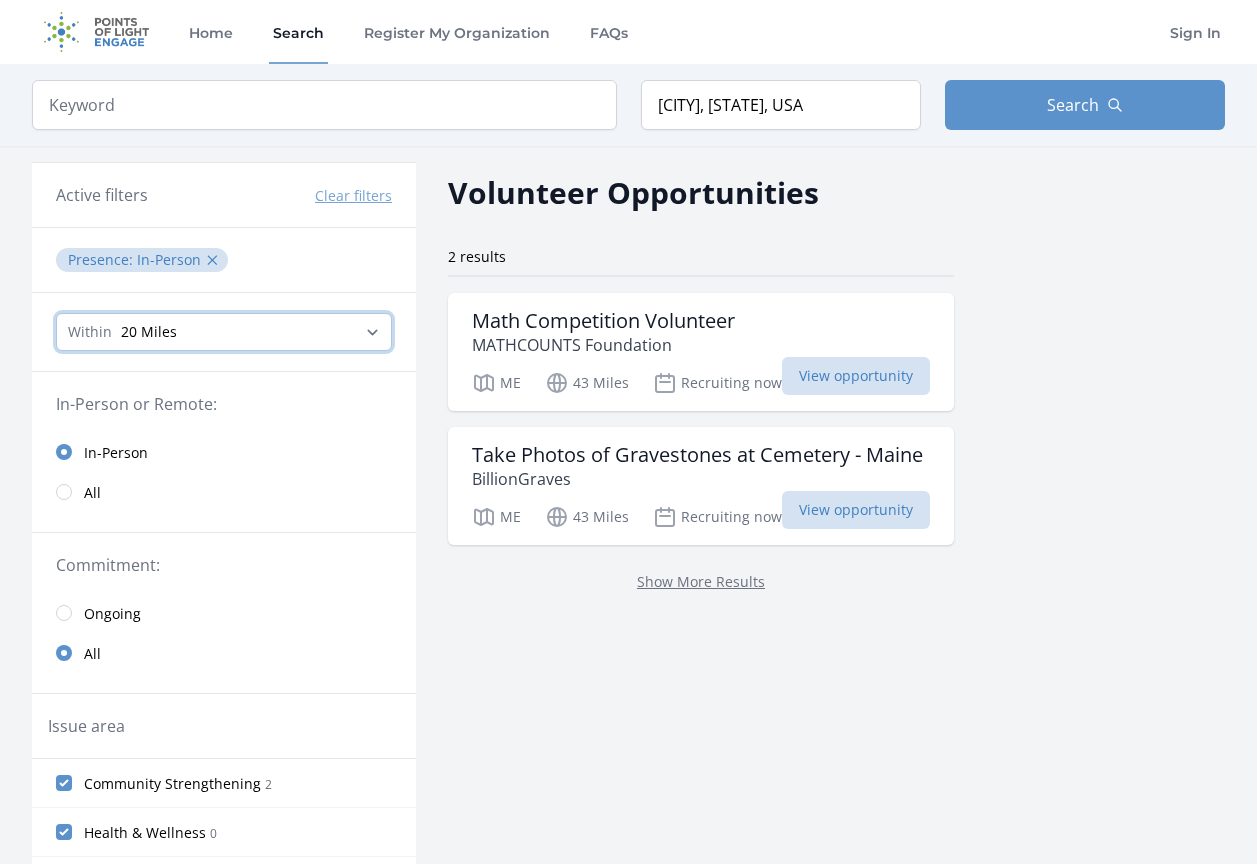 click on "Any distance , 5 Miles , 20 Miles , 50 Miles , 100 Miles" at bounding box center [224, 332] 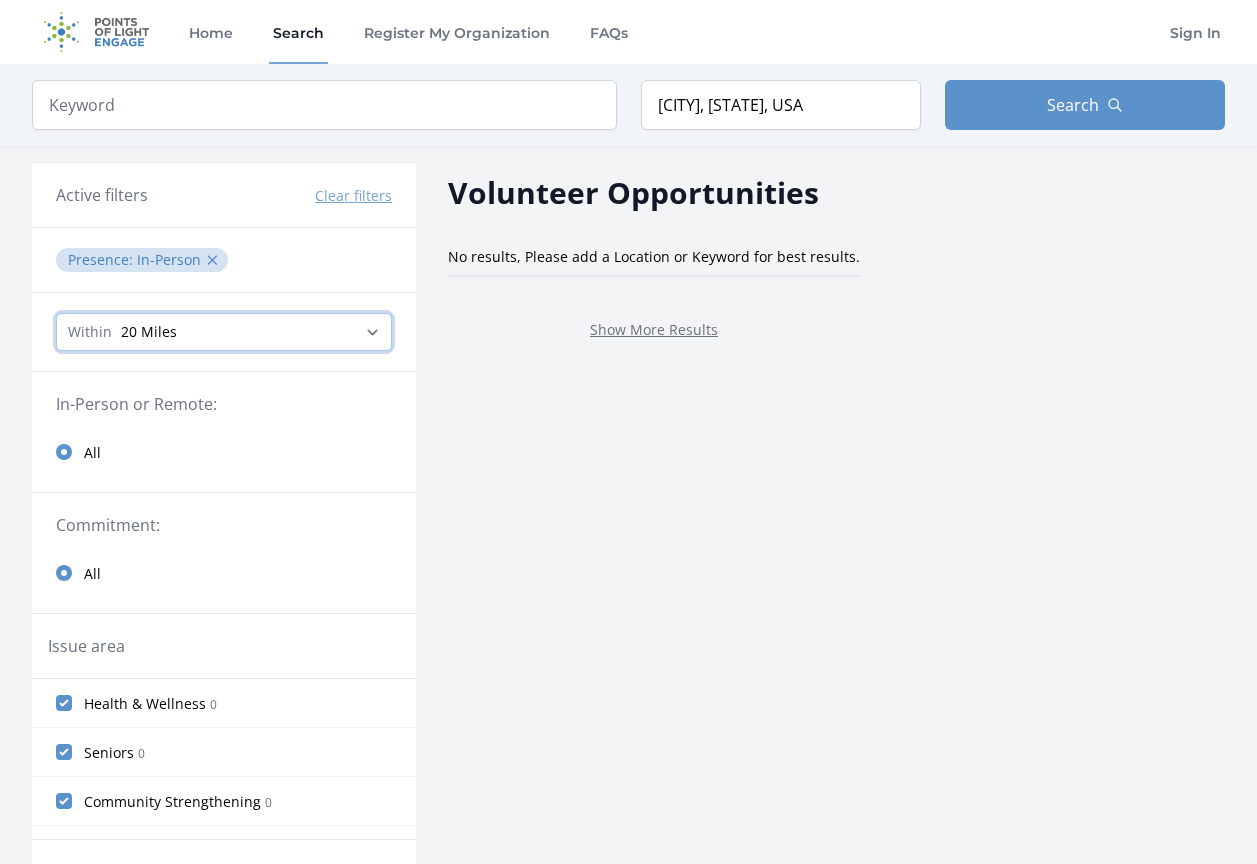 click on "Any distance , 5 Miles , 20 Miles , 50 Miles , 100 Miles" at bounding box center [224, 332] 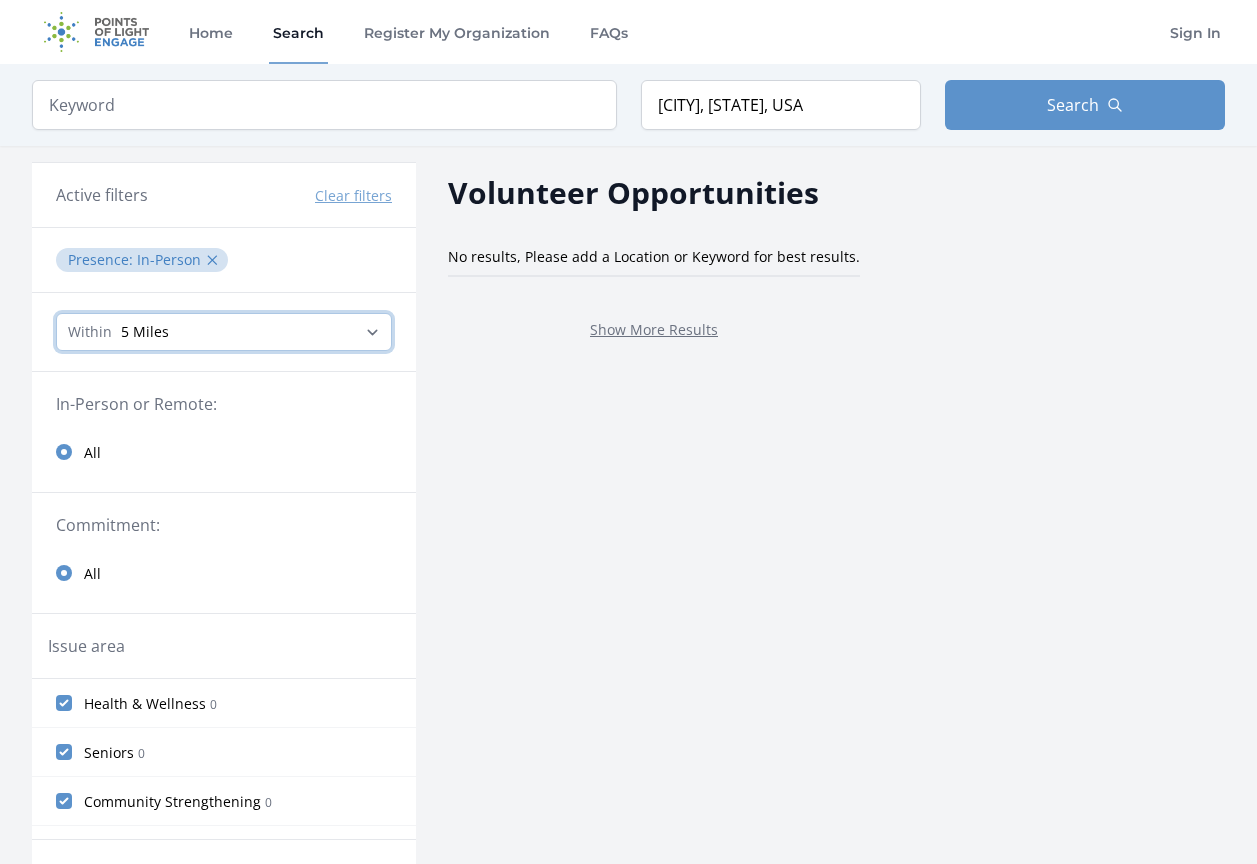 click on "Any distance , 5 Miles , 20 Miles , 50 Miles , 100 Miles" at bounding box center [224, 332] 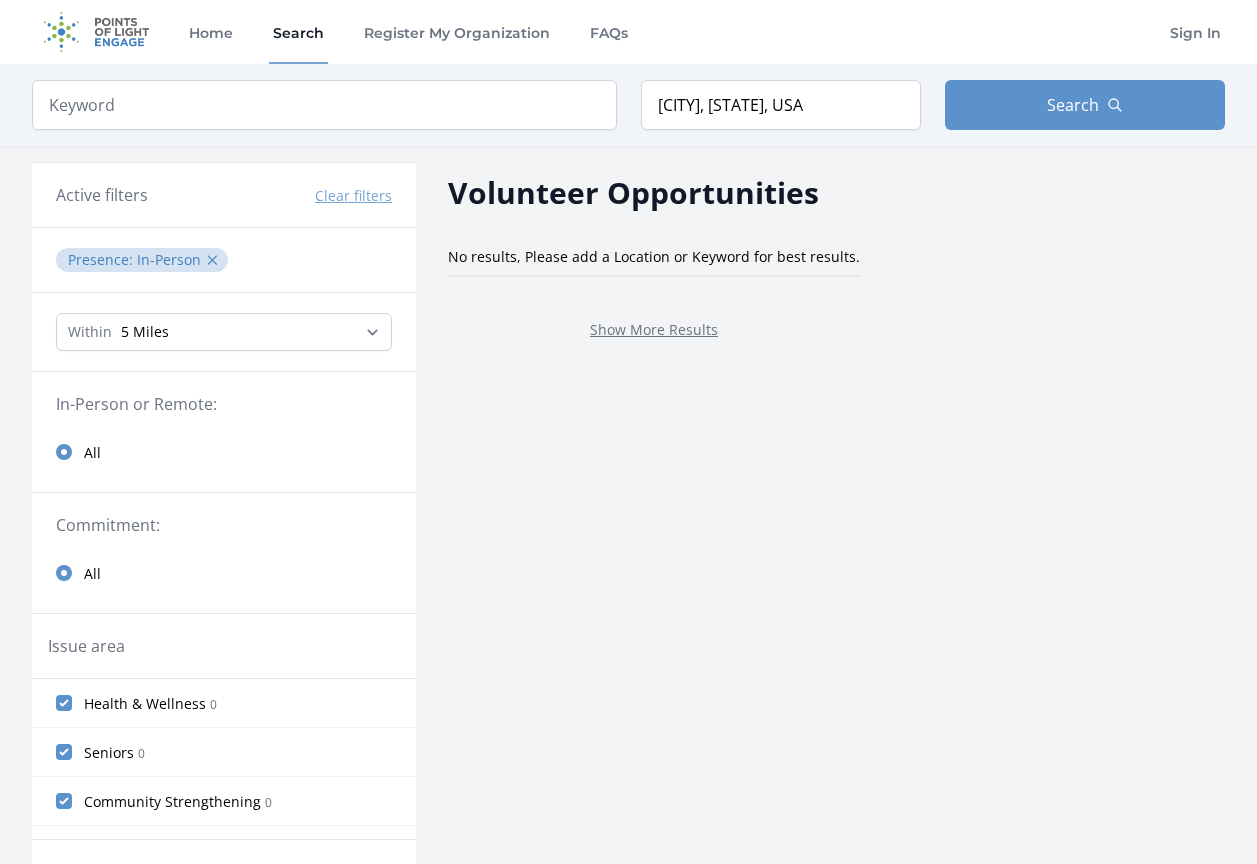 click on "Commitment:   All" at bounding box center [224, 553] 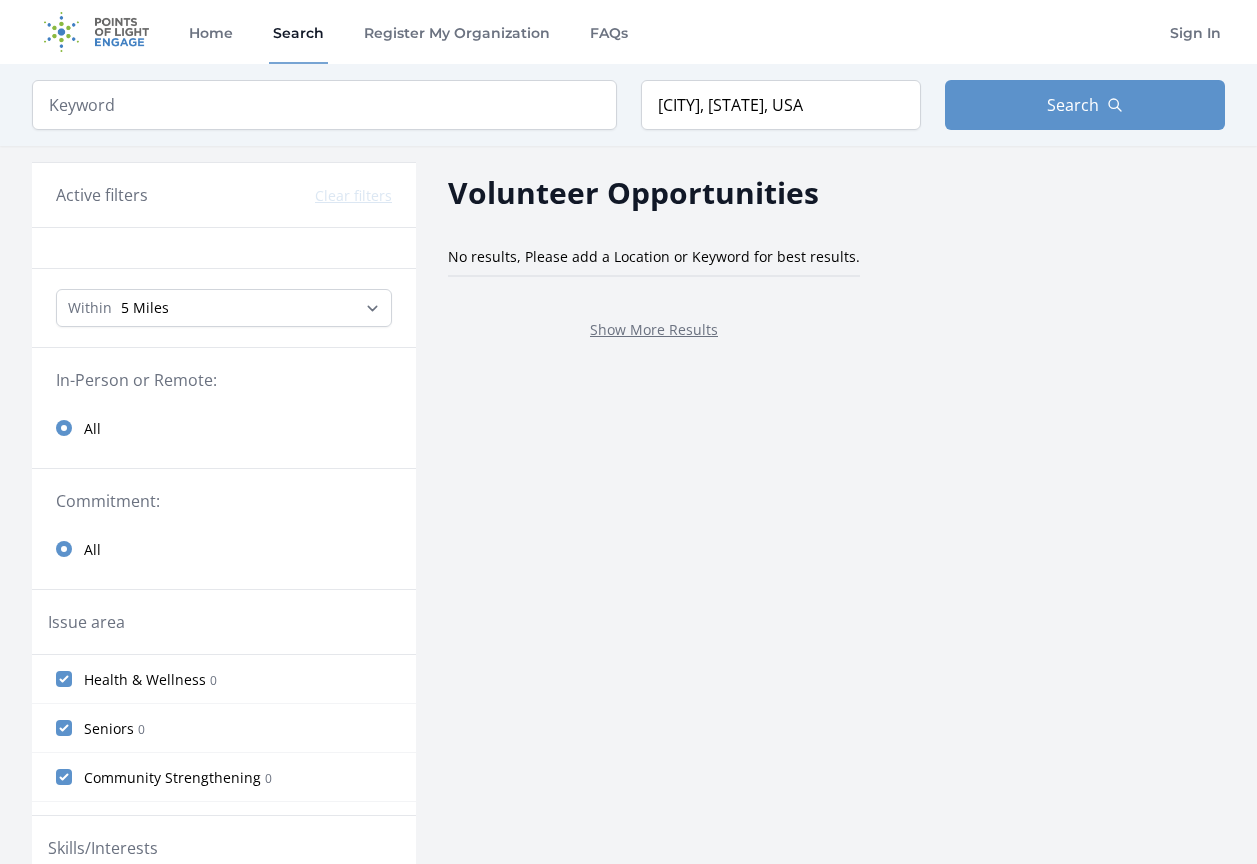 click on "Commitment:   All" at bounding box center [224, 529] 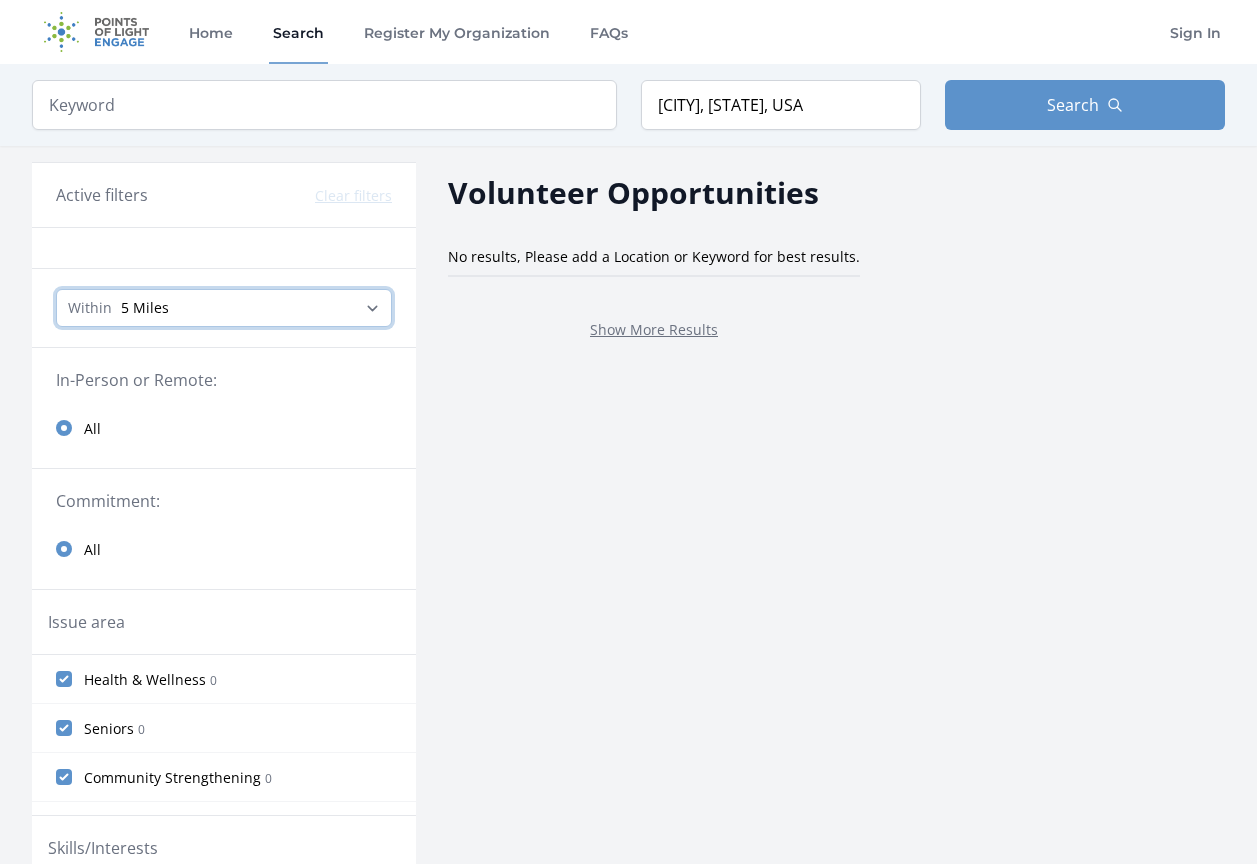click on "Any distance , 5 Miles , 20 Miles , 50 Miles , 100 Miles" at bounding box center (224, 308) 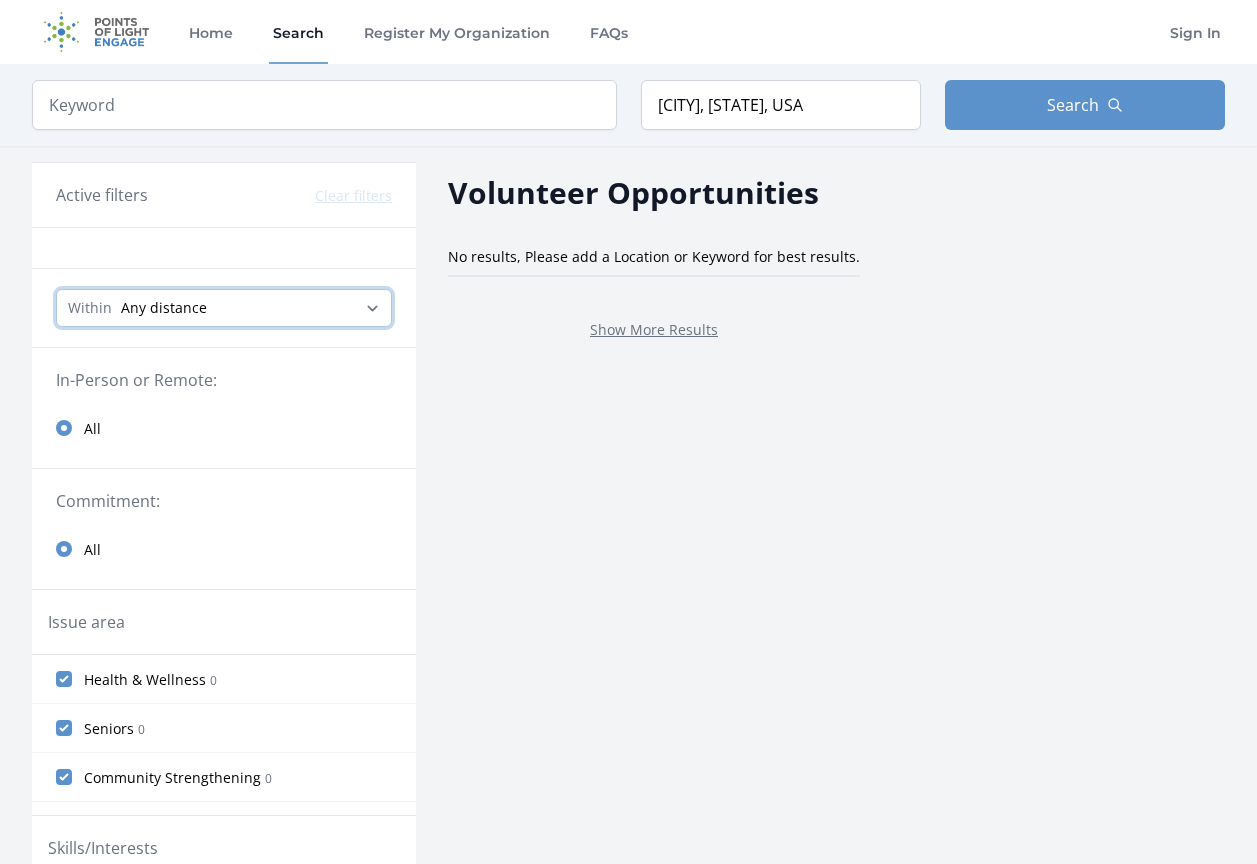 click on "Any distance , 5 Miles , 20 Miles , 50 Miles , 100 Miles" at bounding box center (224, 308) 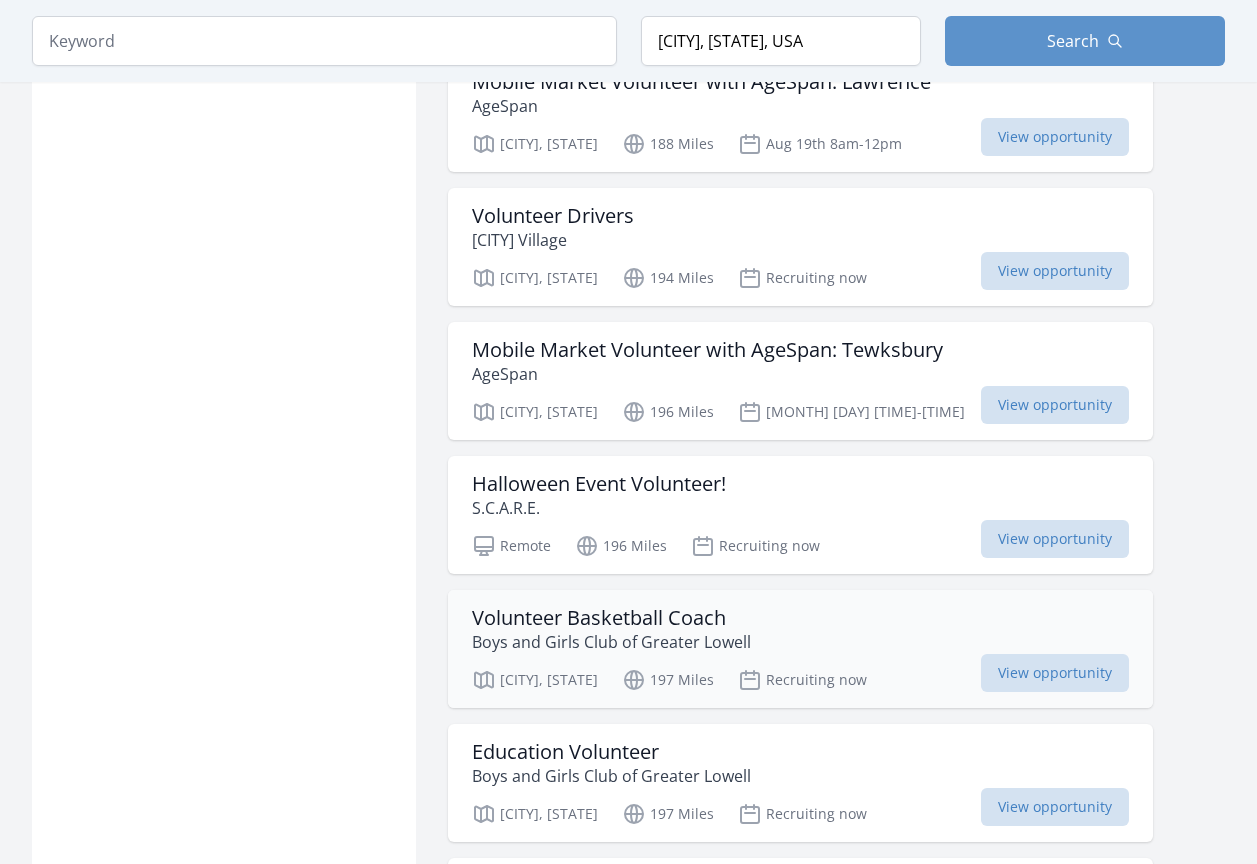 scroll, scrollTop: 2000, scrollLeft: 0, axis: vertical 